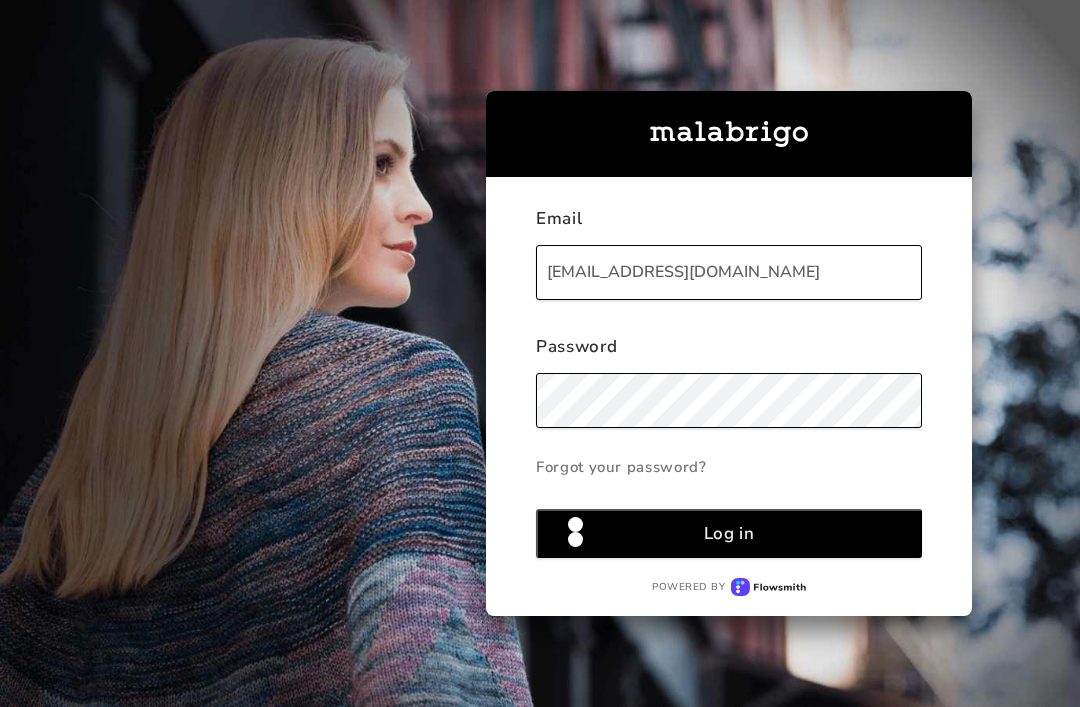 scroll, scrollTop: 0, scrollLeft: 0, axis: both 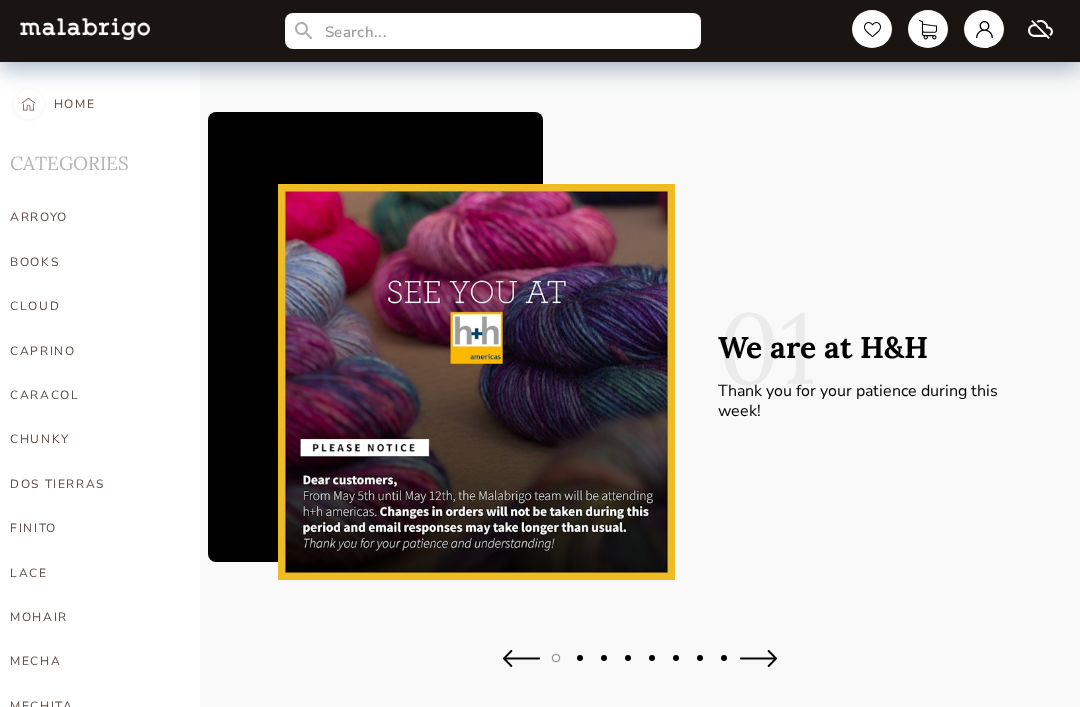 click on "ARROYO" at bounding box center [90, 217] 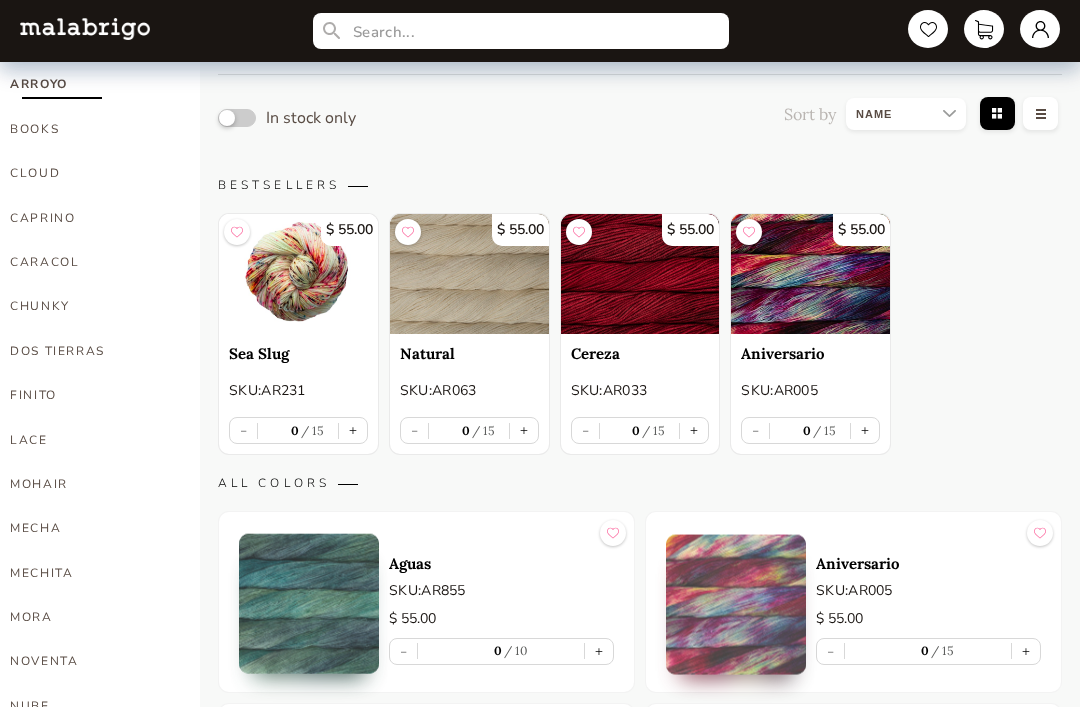 scroll, scrollTop: 0, scrollLeft: 0, axis: both 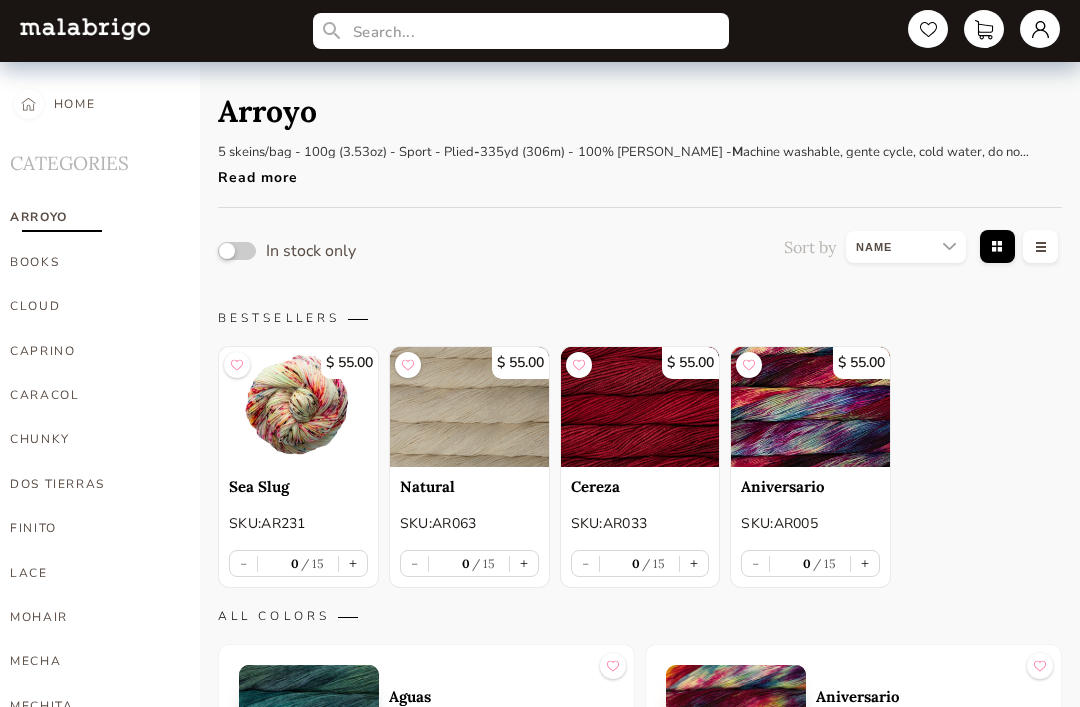 click on "In stock only" at bounding box center [311, 251] 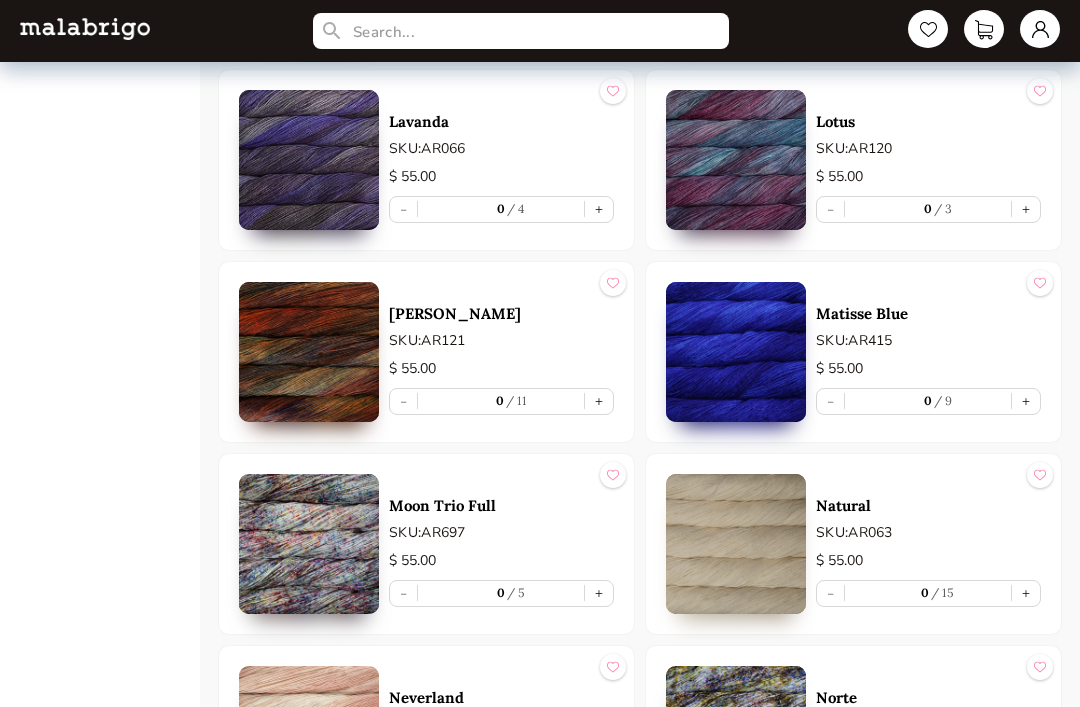 scroll, scrollTop: 4361, scrollLeft: 0, axis: vertical 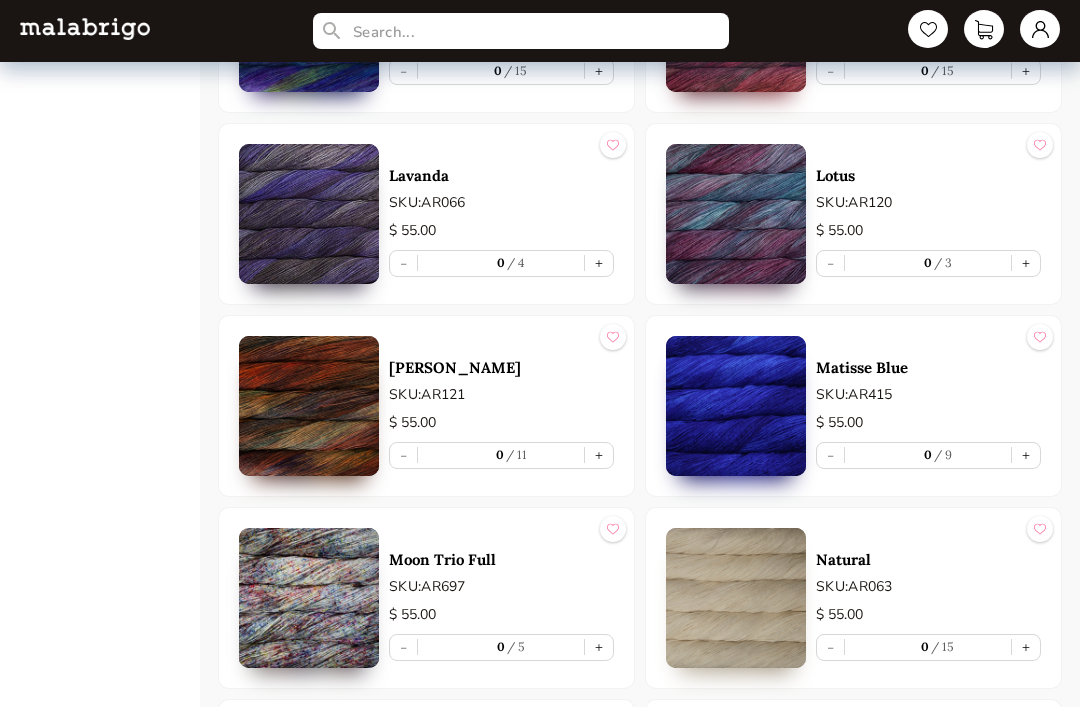 click on "+" at bounding box center (599, 455) 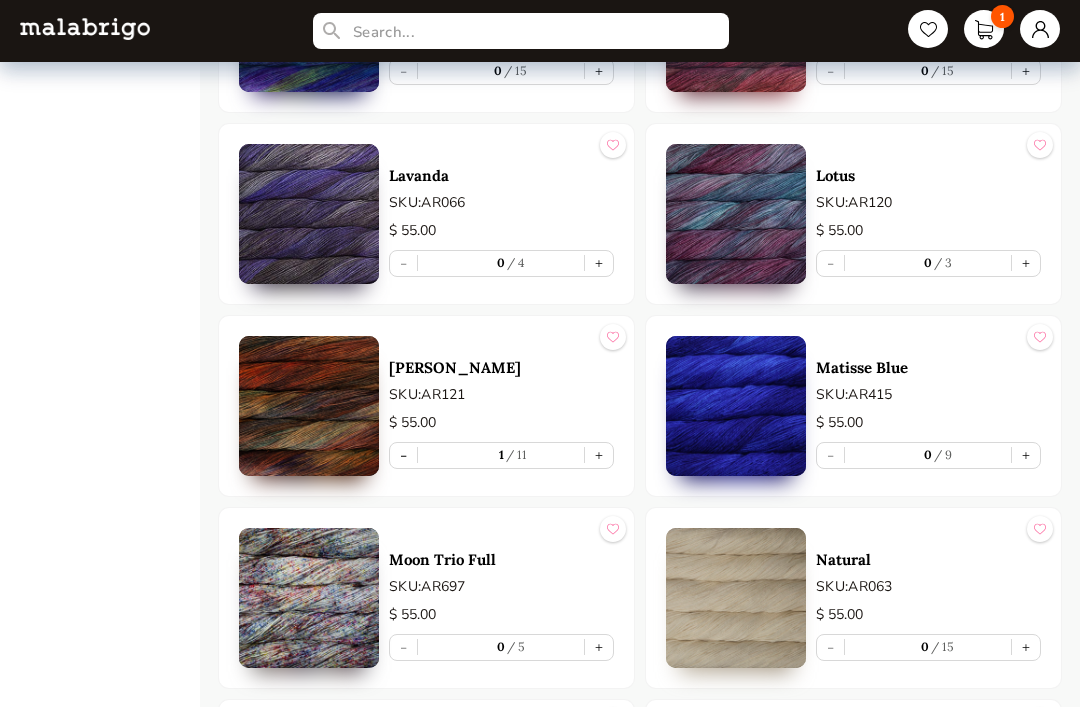 click on "+" at bounding box center [599, 647] 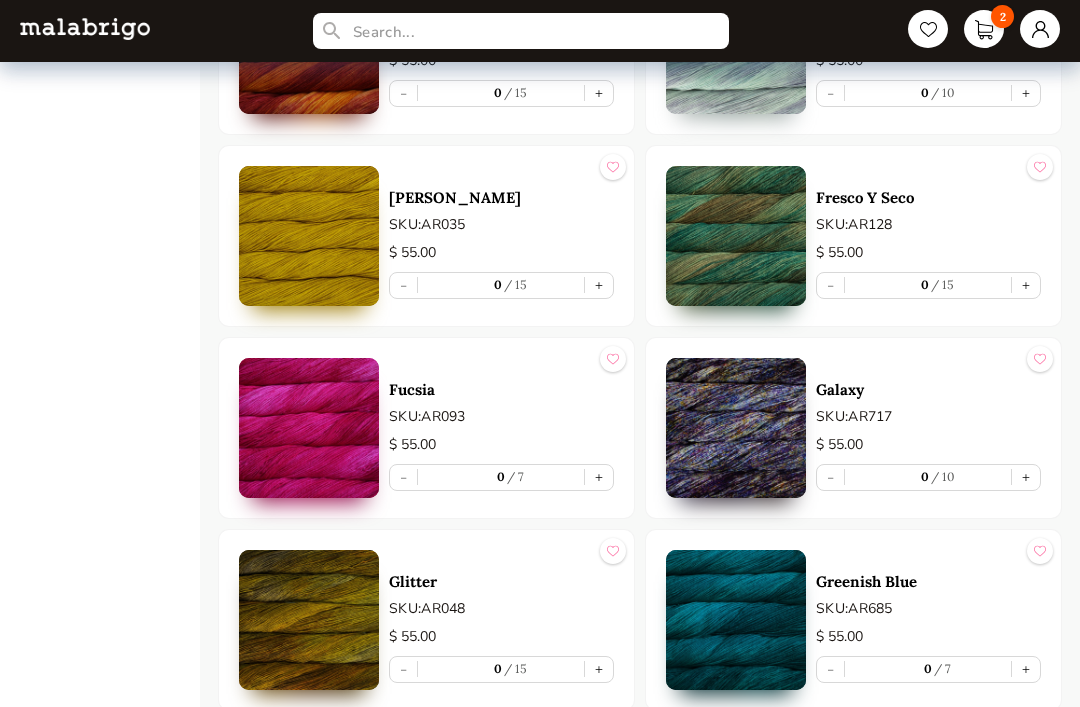 click on "+" at bounding box center (599, 478) 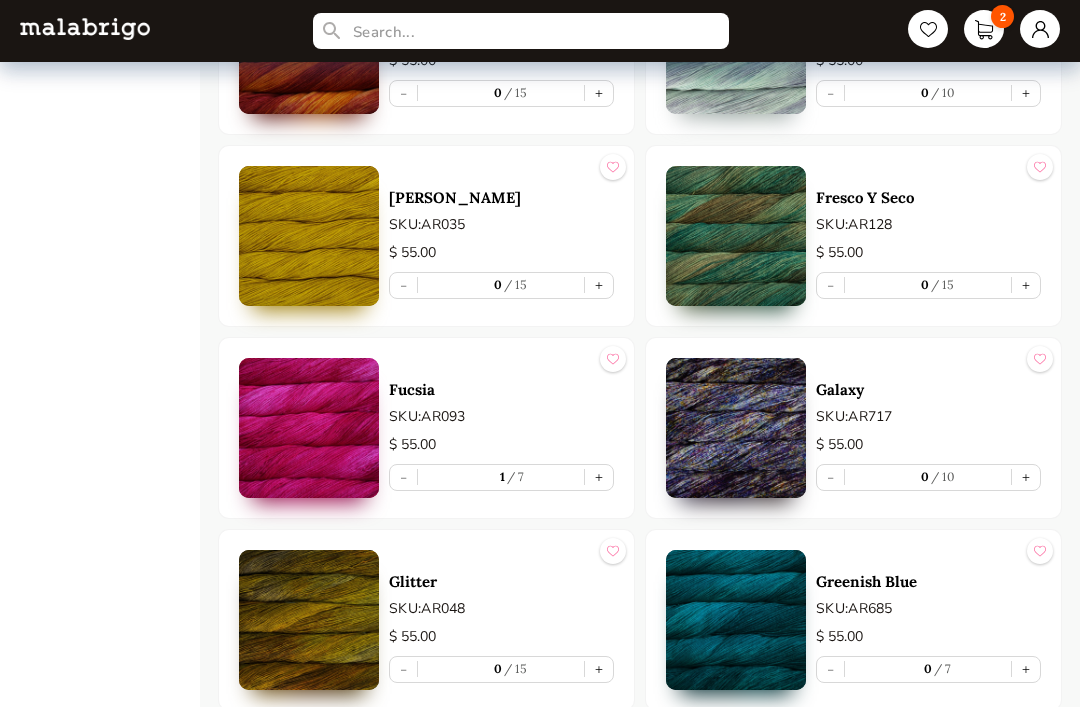 scroll, scrollTop: 3187, scrollLeft: 0, axis: vertical 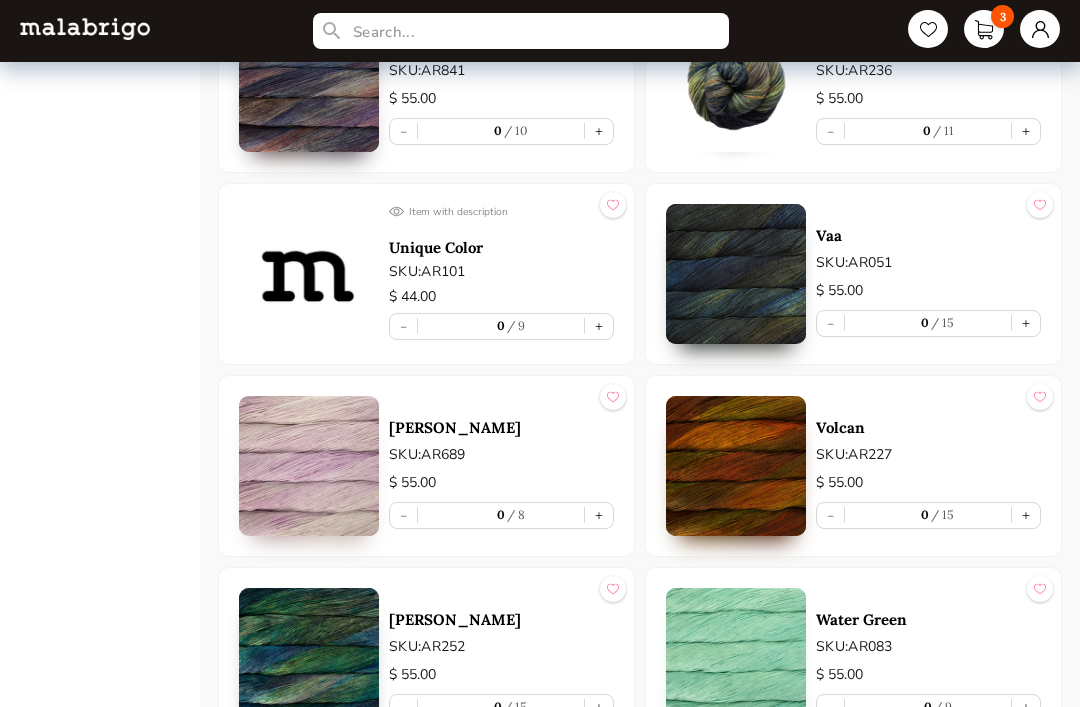 click on "+" at bounding box center [1026, 324] 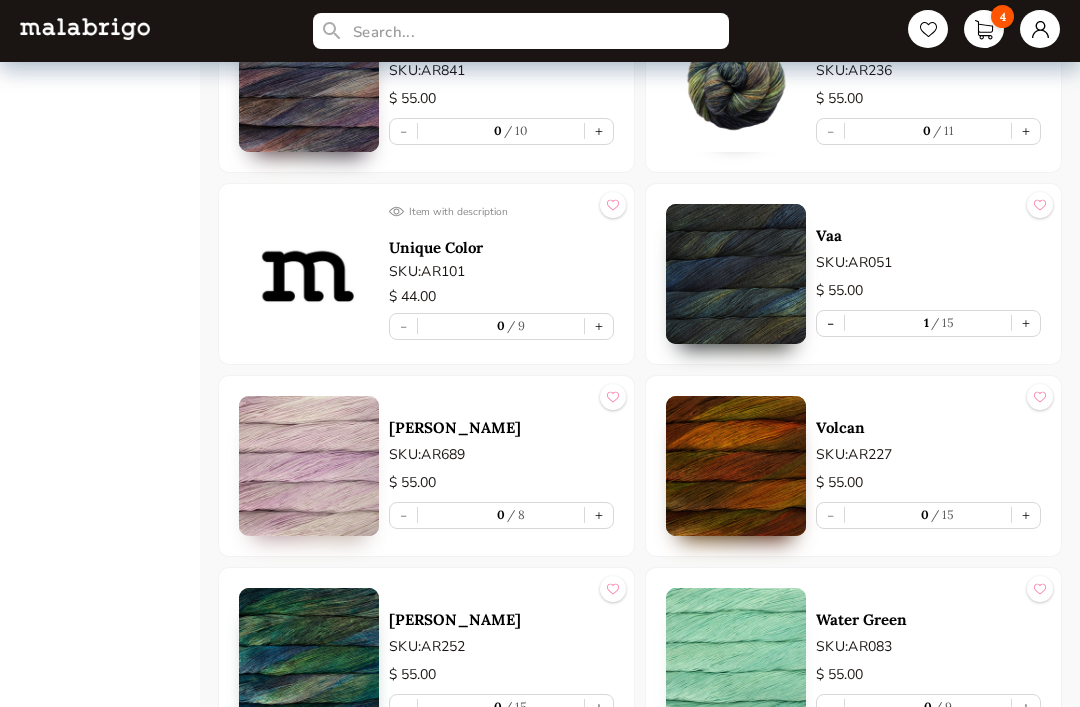 type on "1" 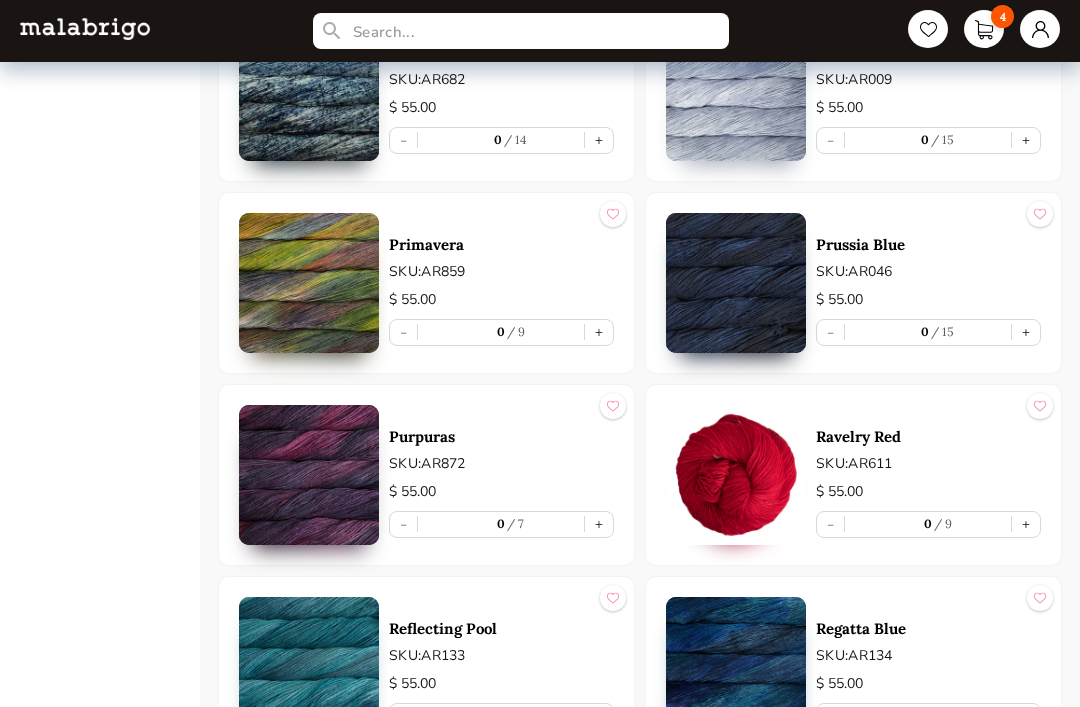 scroll, scrollTop: 6213, scrollLeft: 0, axis: vertical 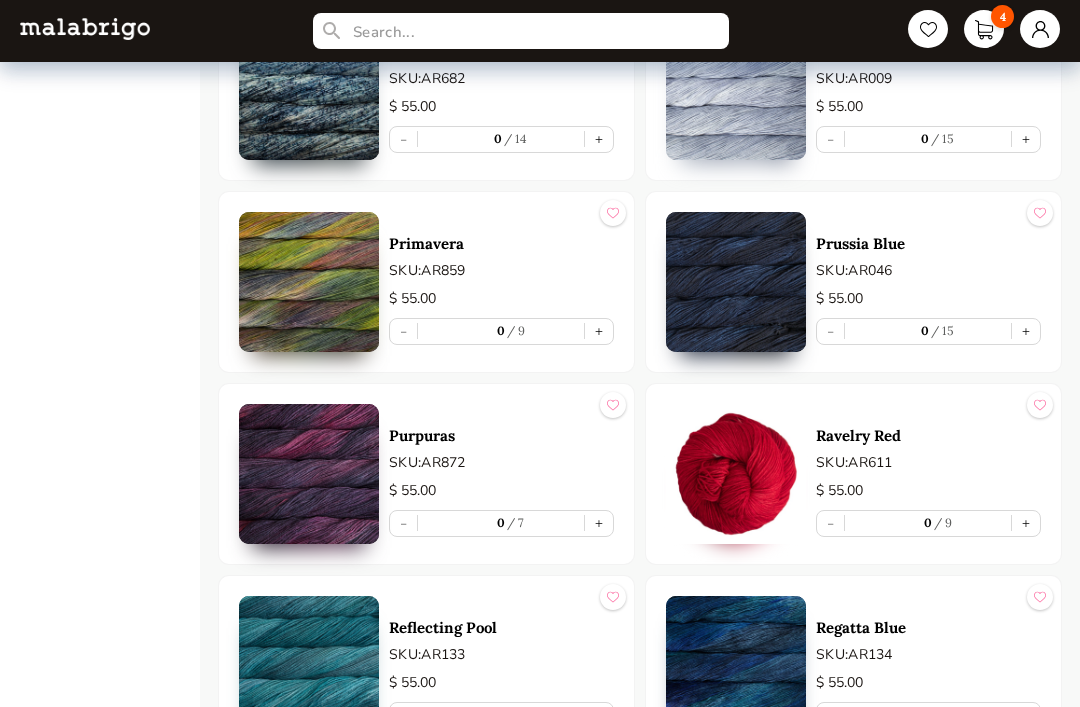click on "+" at bounding box center [1026, 331] 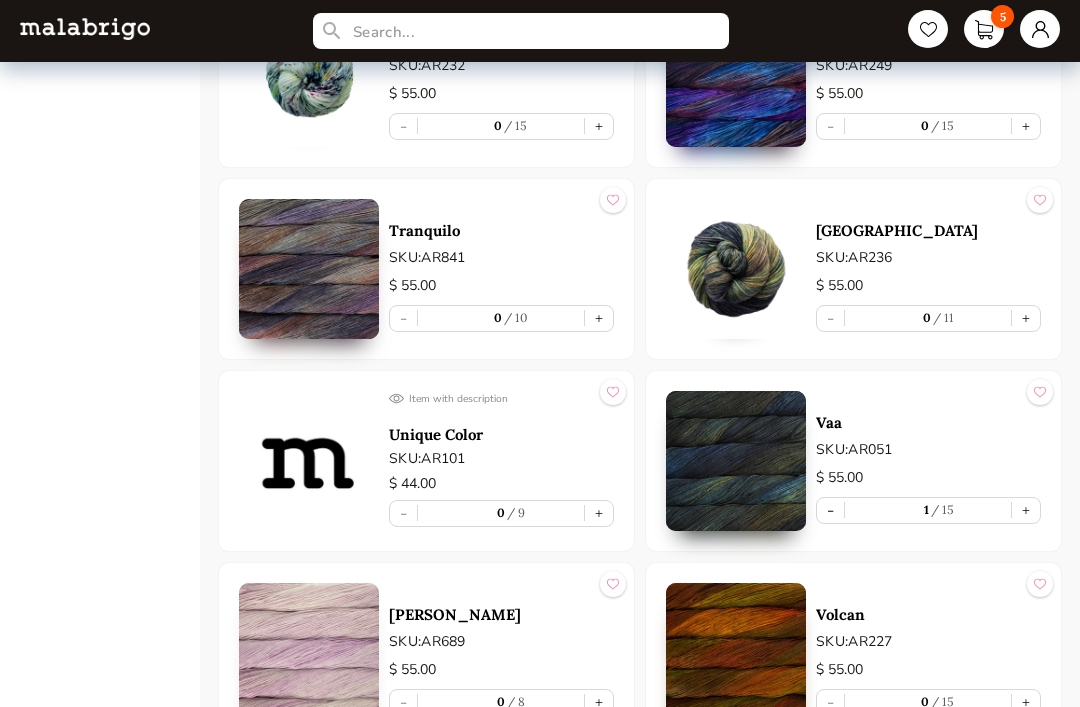 scroll, scrollTop: 7954, scrollLeft: 0, axis: vertical 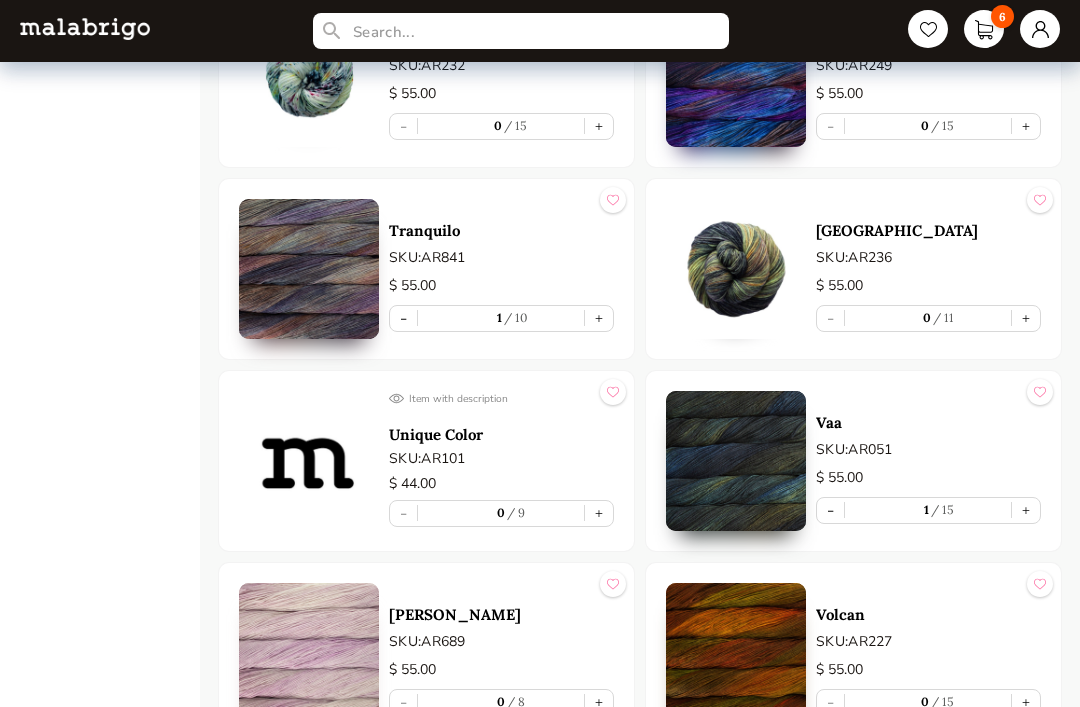 type on "1" 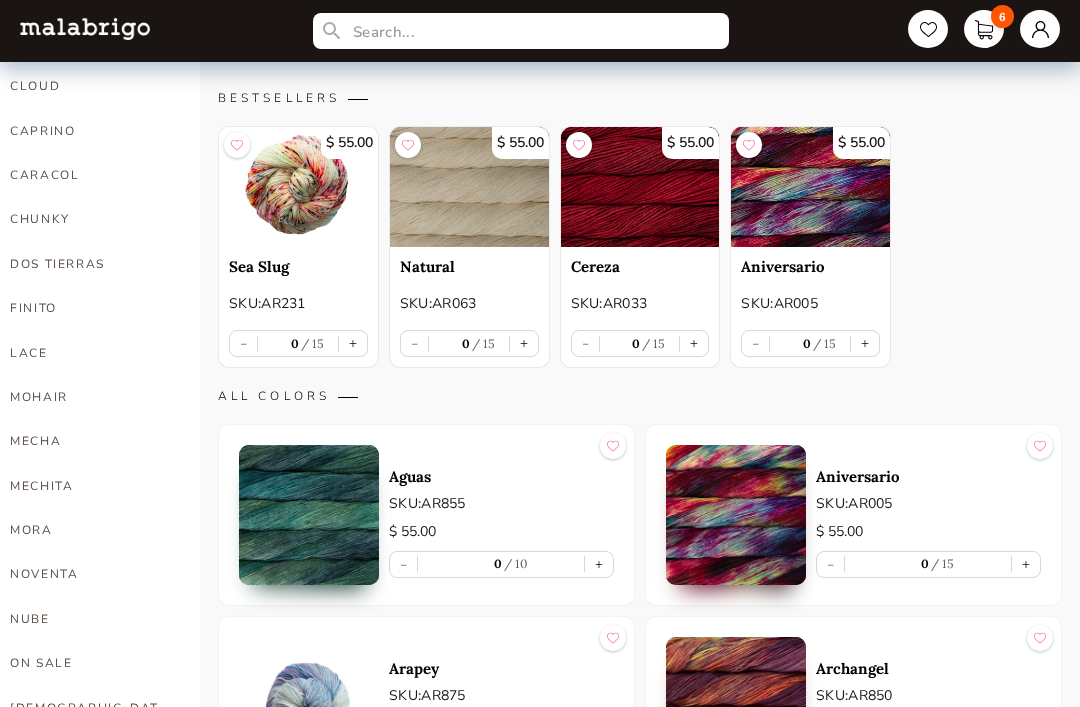 scroll, scrollTop: 0, scrollLeft: 0, axis: both 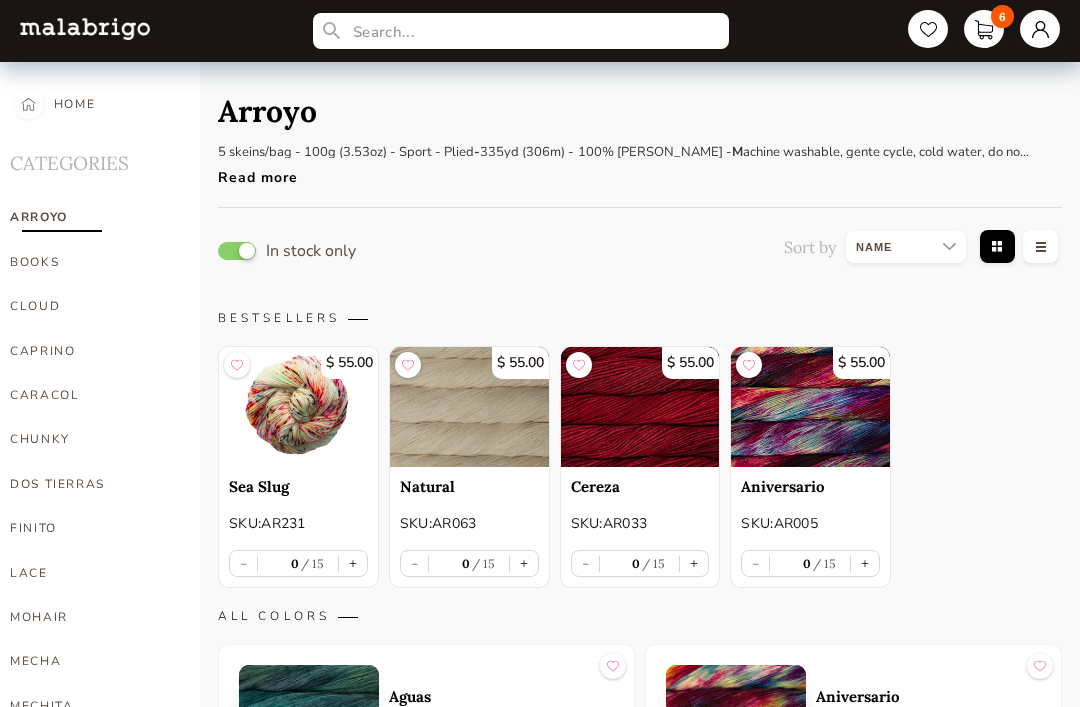 click at bounding box center (237, 251) 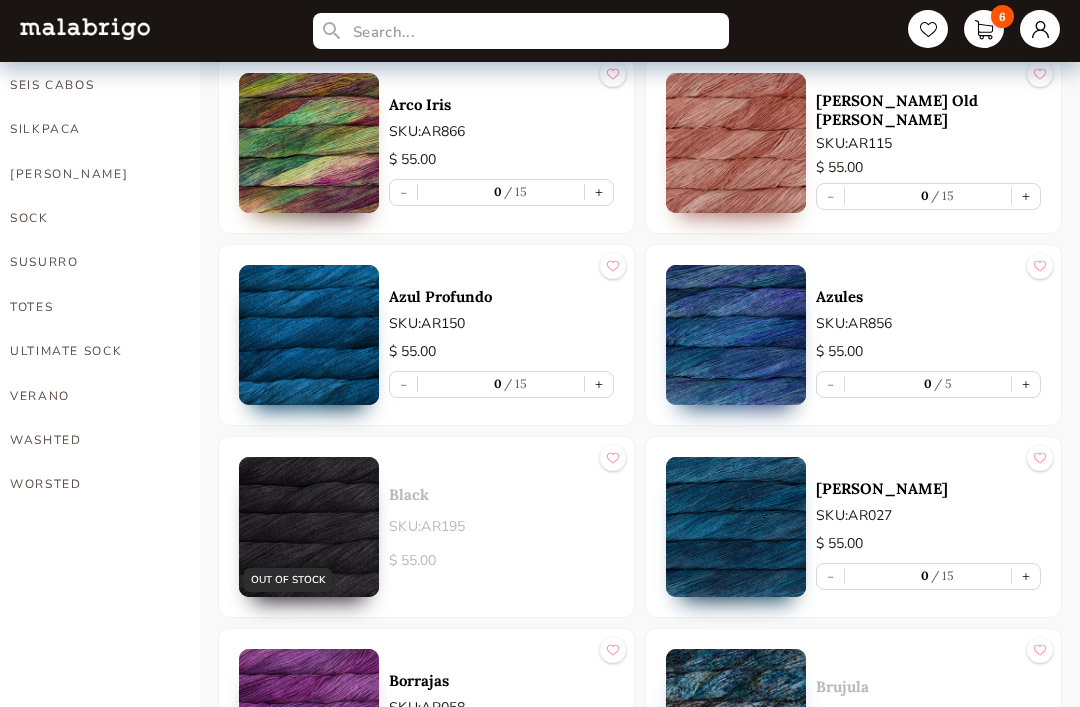scroll, scrollTop: 977, scrollLeft: 0, axis: vertical 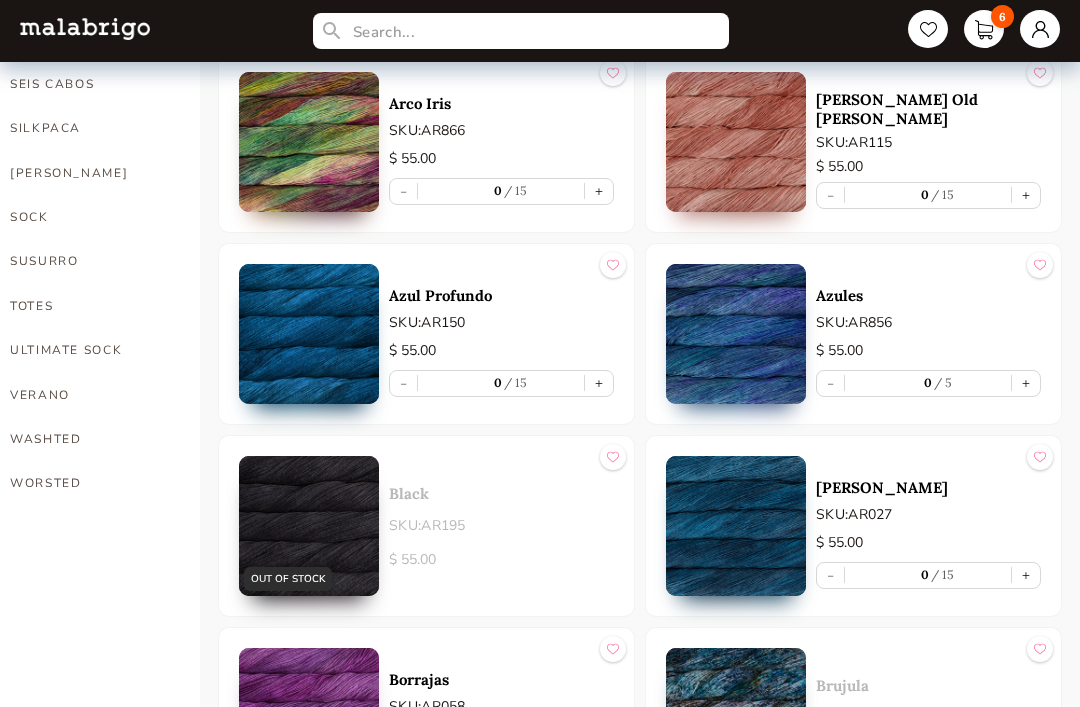 click on "ULTIMATE SOCK" at bounding box center [90, 350] 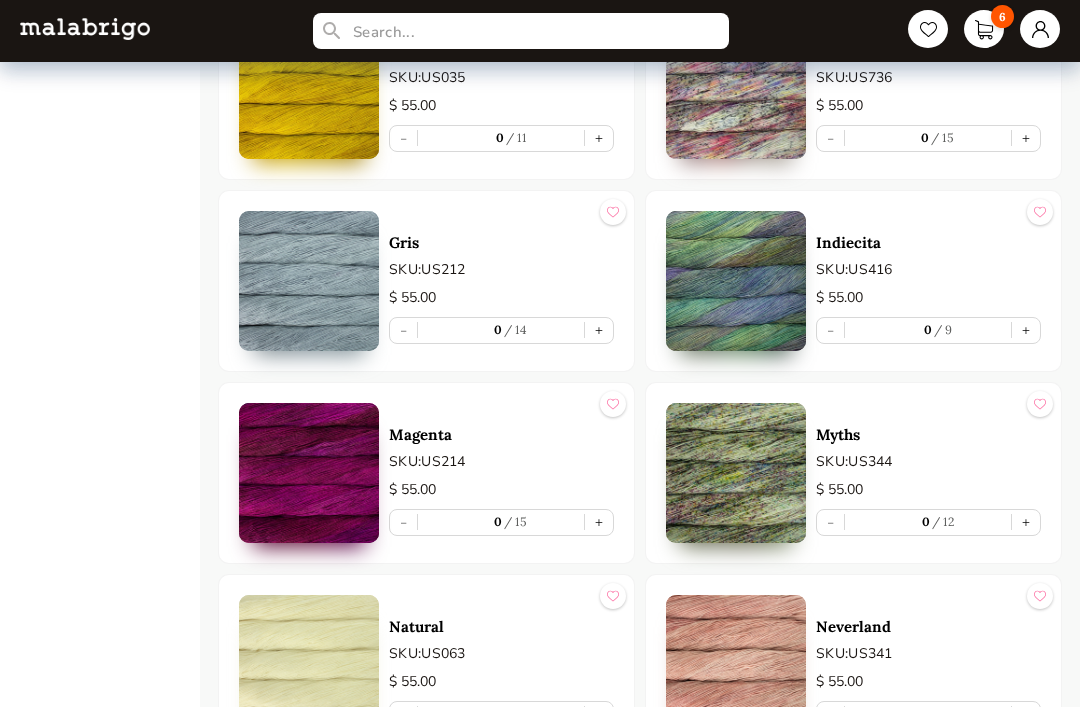 scroll, scrollTop: 2227, scrollLeft: 0, axis: vertical 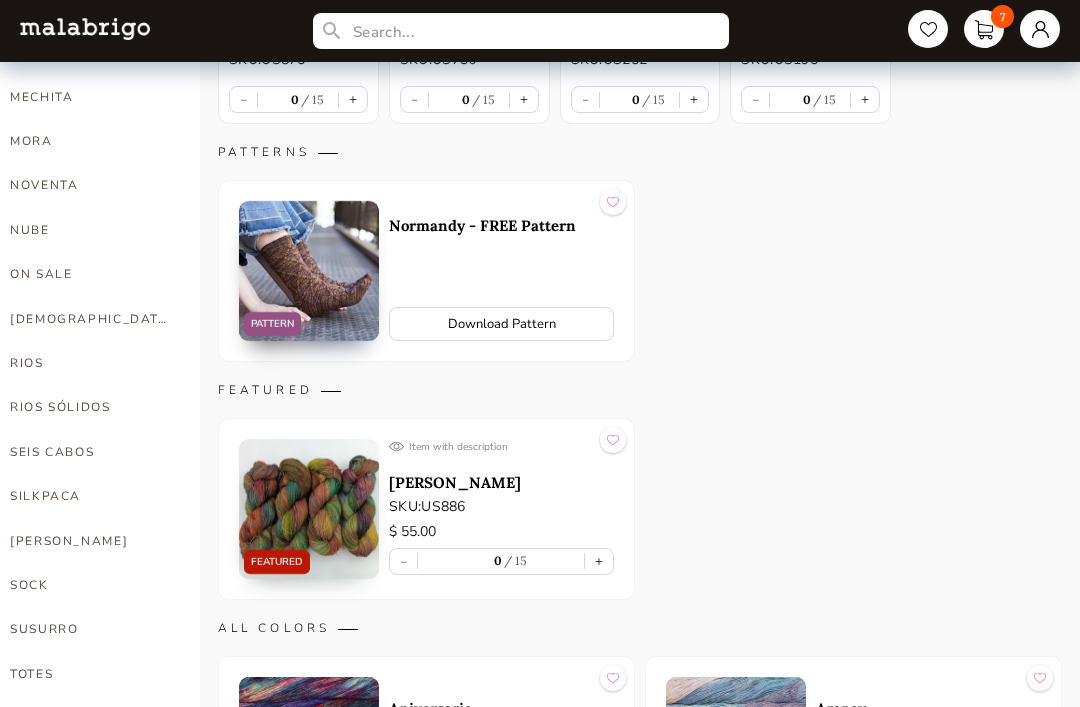 click on "SOCK" at bounding box center (90, 585) 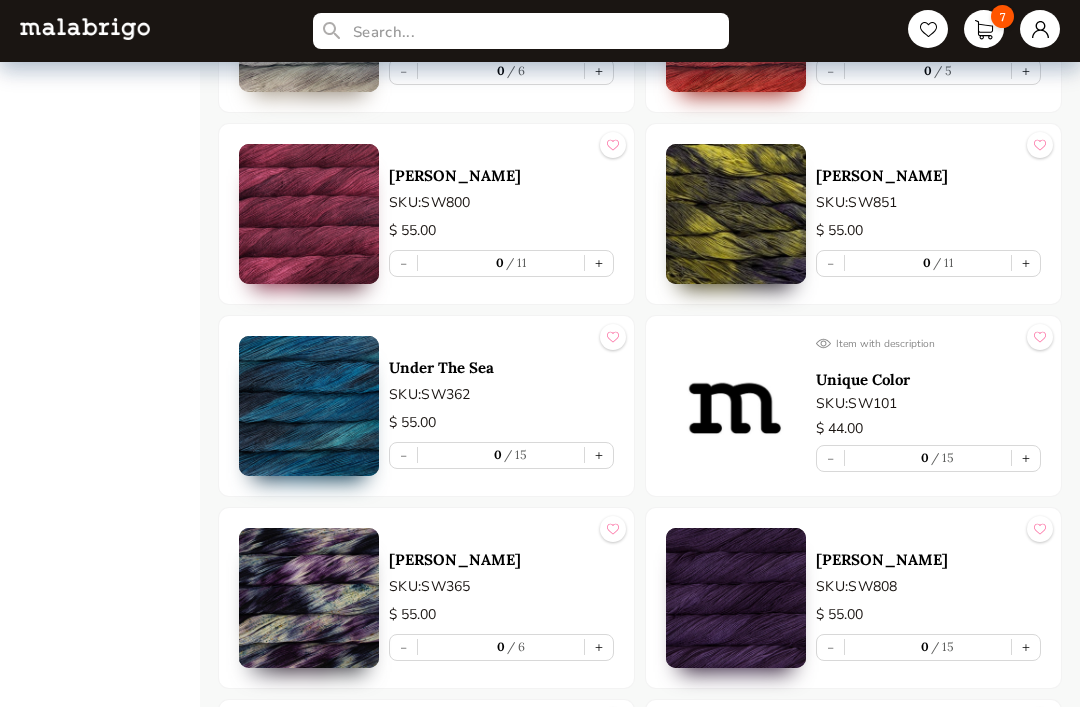 scroll, scrollTop: 7433, scrollLeft: 0, axis: vertical 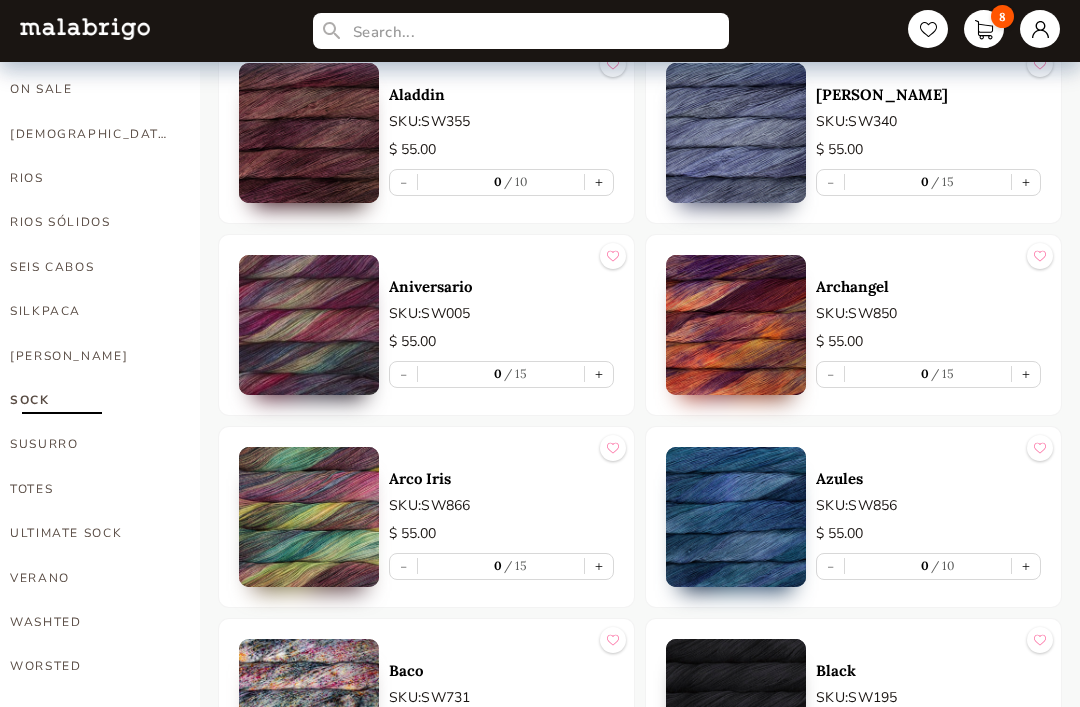 click on "RIOS" at bounding box center (90, 178) 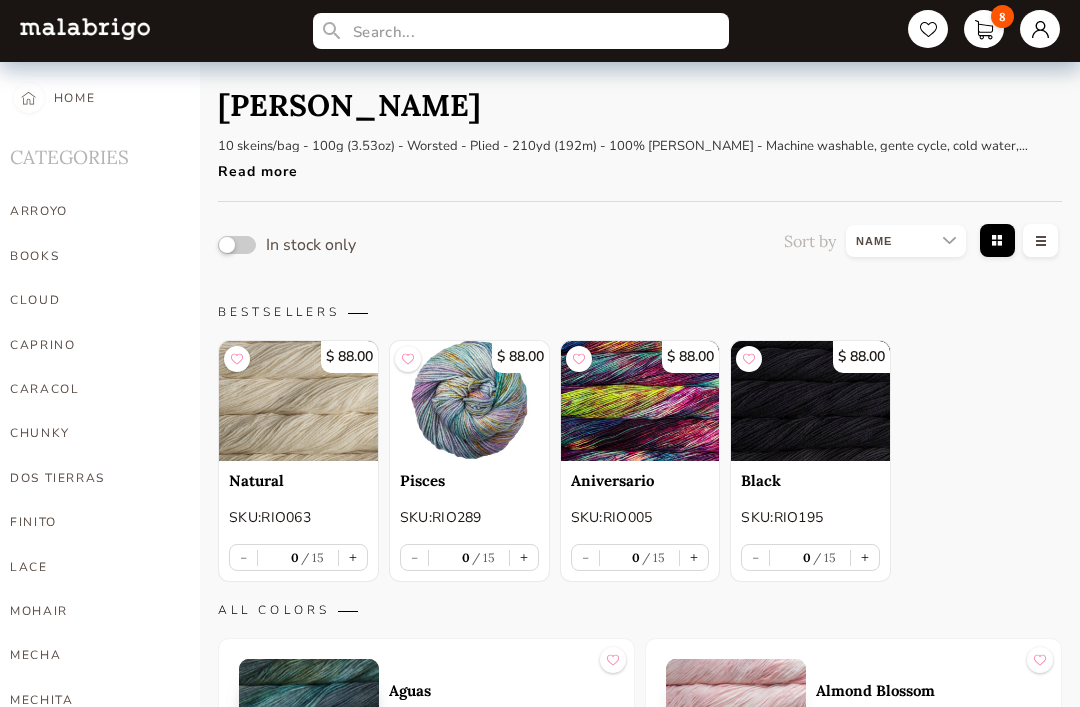 scroll, scrollTop: 0, scrollLeft: 0, axis: both 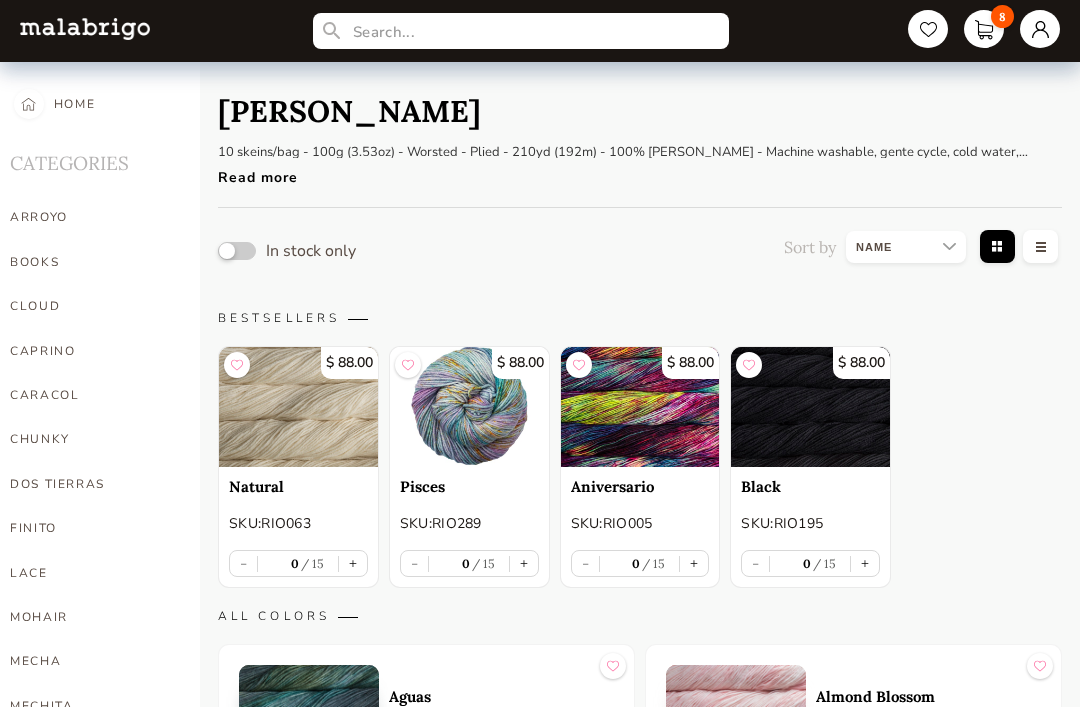 click at bounding box center (237, 251) 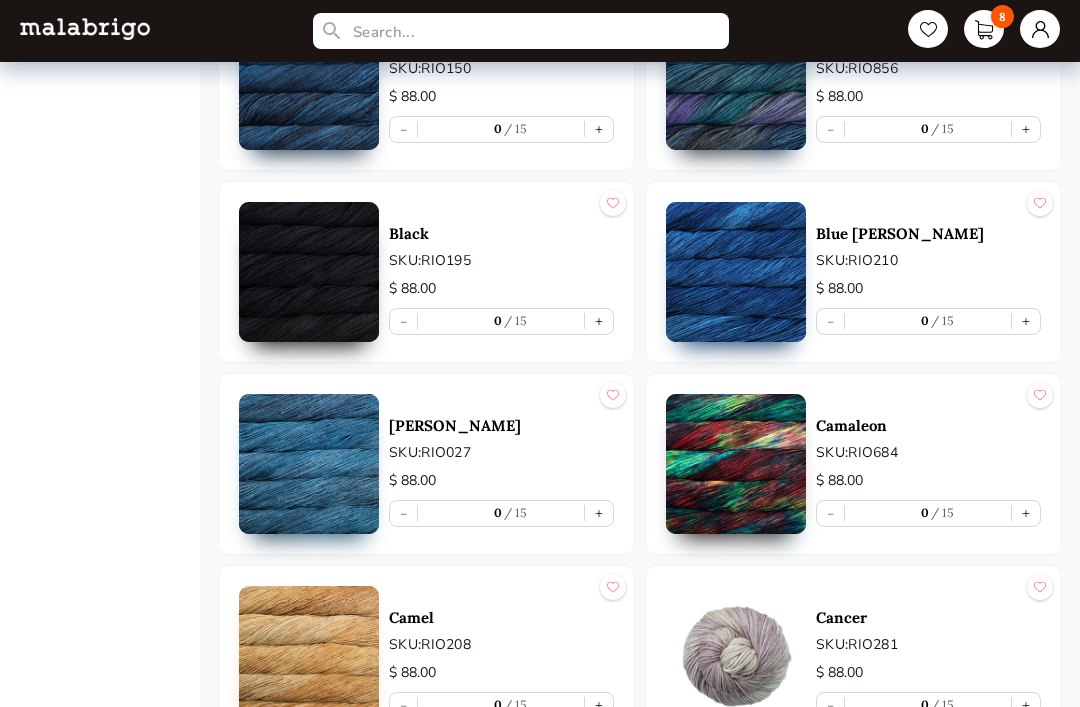 scroll, scrollTop: 1609, scrollLeft: 0, axis: vertical 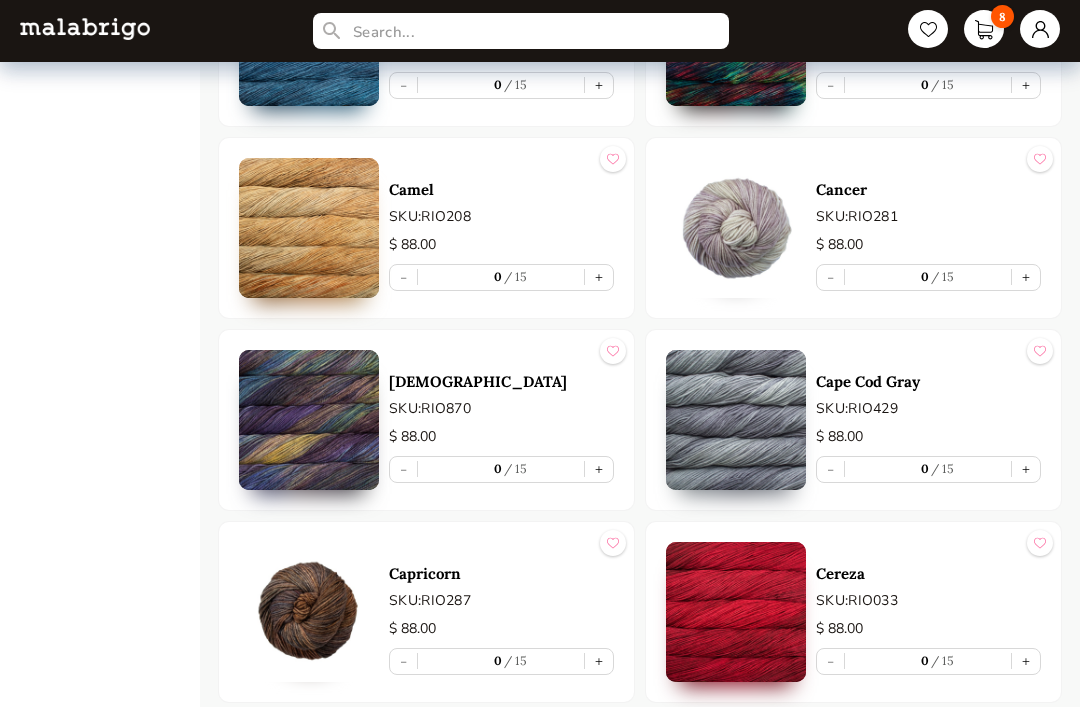 click on "+" at bounding box center (1026, 470) 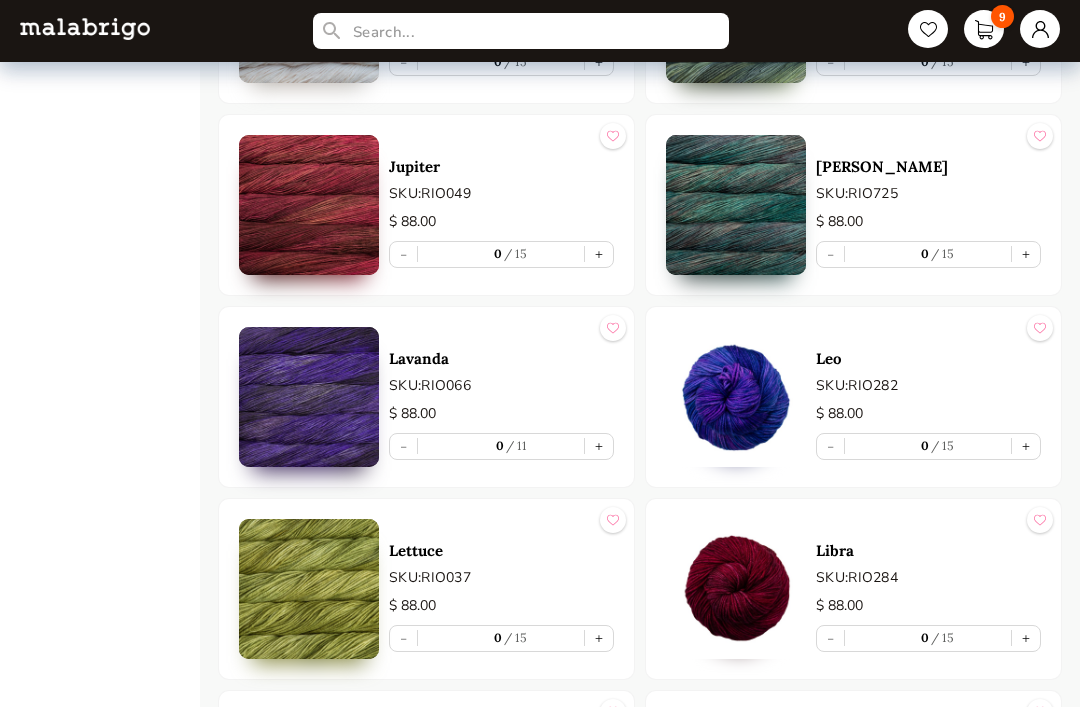 scroll, scrollTop: 5140, scrollLeft: 0, axis: vertical 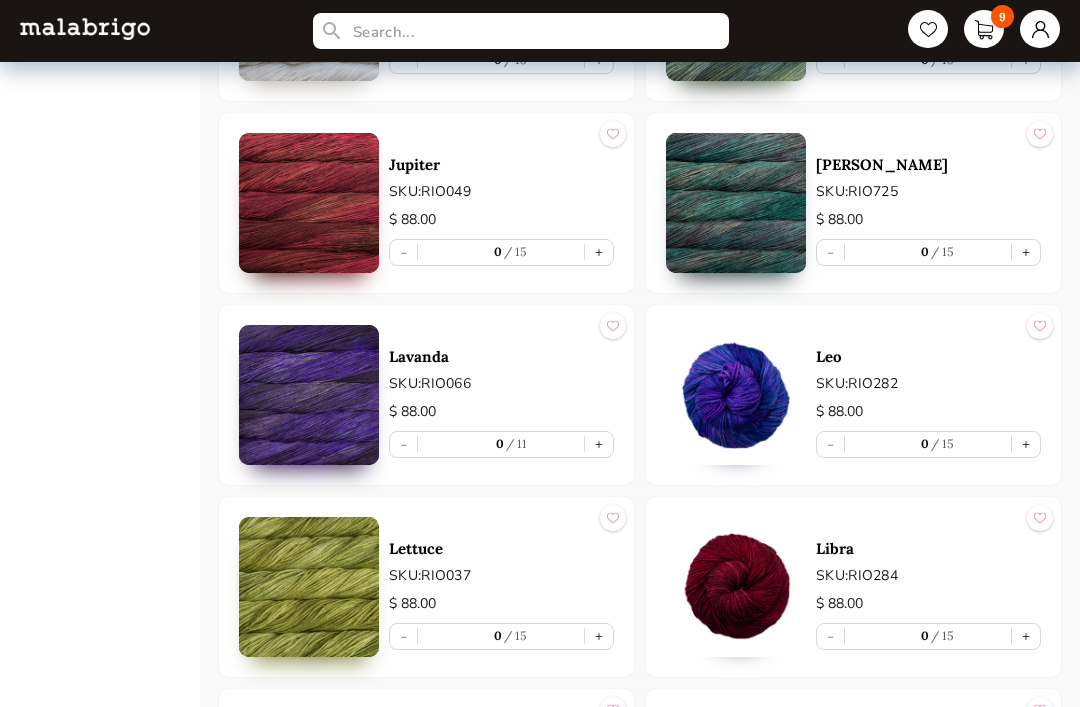click on "+" at bounding box center [1026, 444] 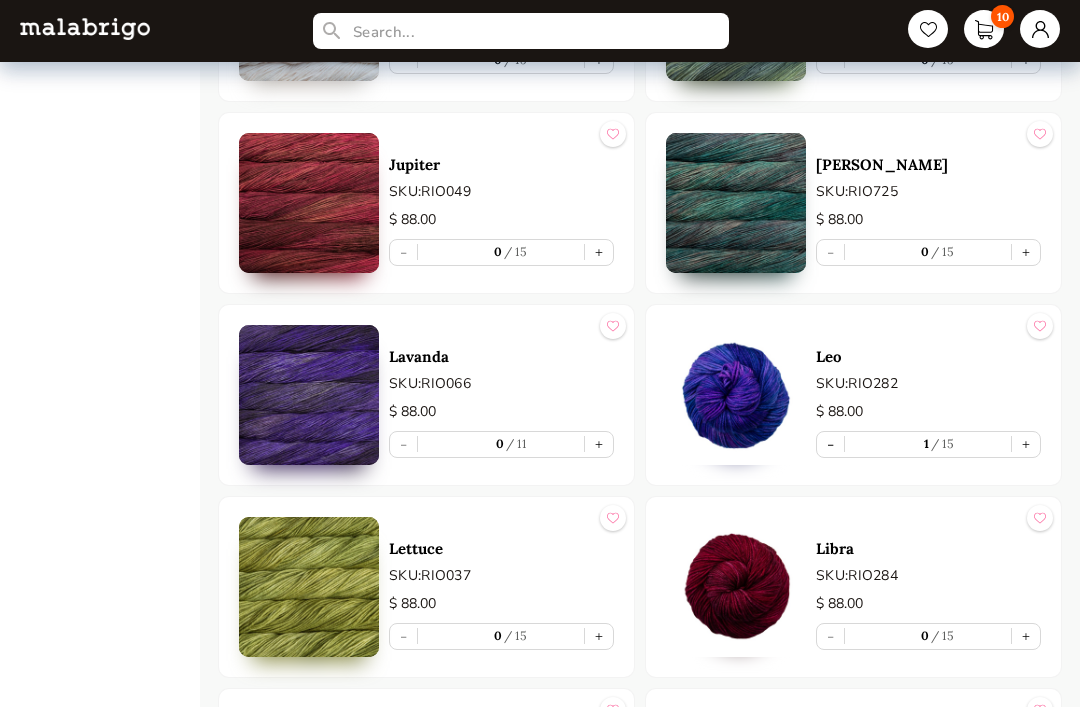 type on "1" 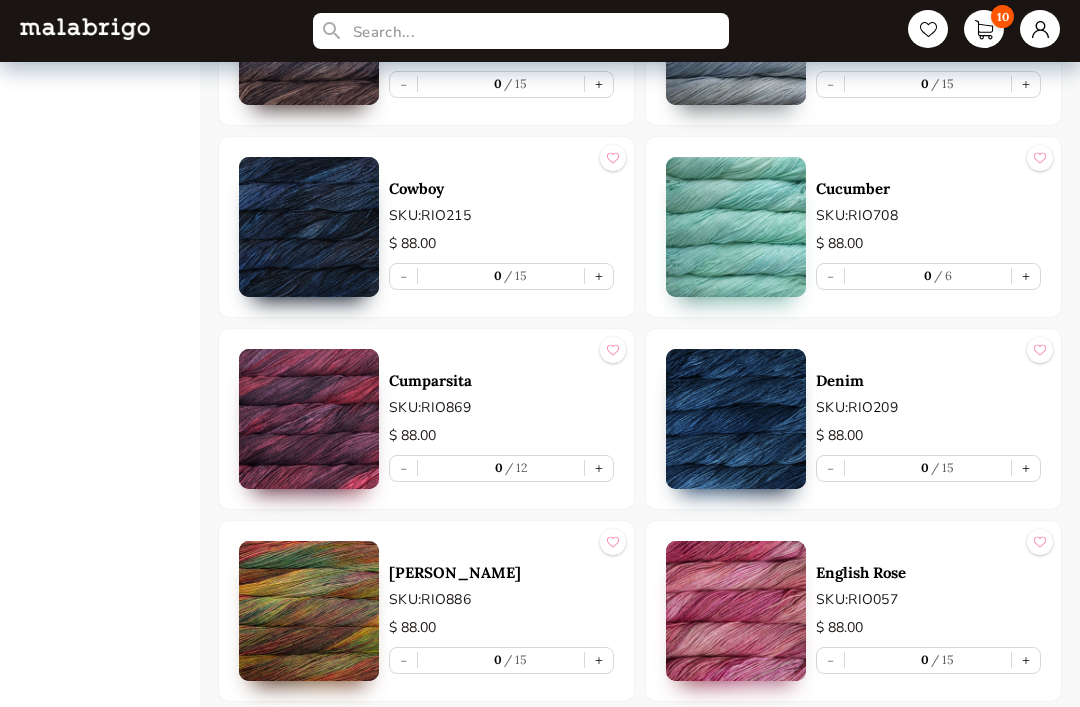 scroll, scrollTop: 3197, scrollLeft: 0, axis: vertical 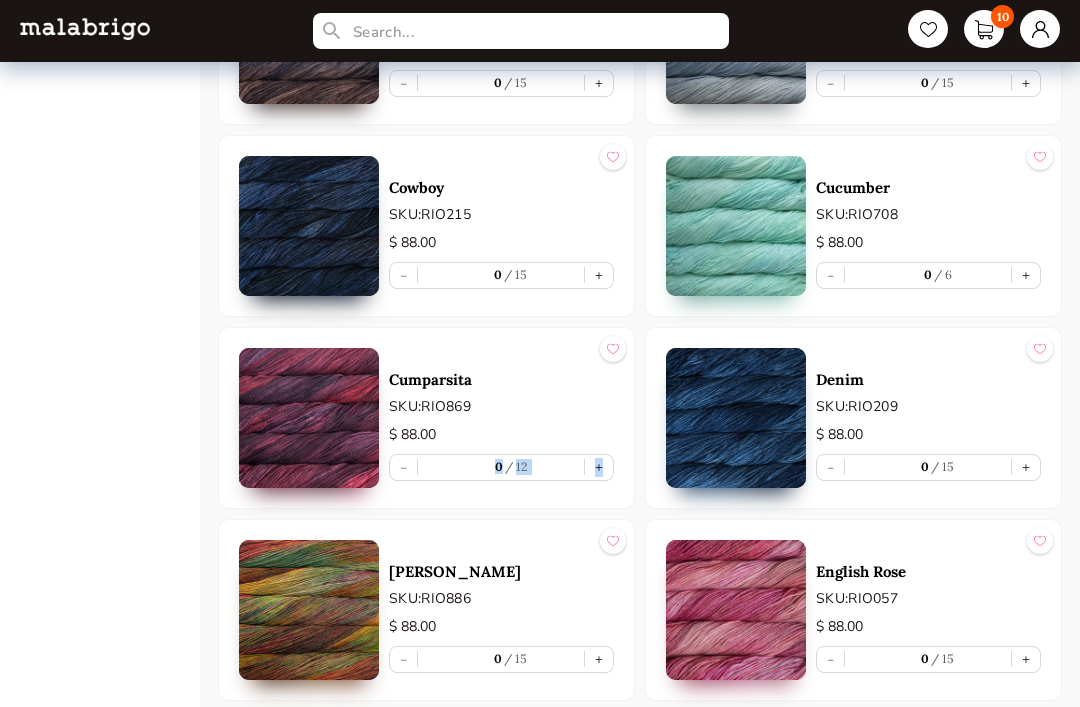 click on "Aguas SKU:  RIO855 $   88.00 - 0 15 + Almond Blossom SKU:  RIO703 $   88.00 - 0 15 + Aniversario SKU:  RIO005 $   88.00 - 0 15 + [GEOGRAPHIC_DATA]:  RIO413 $   88.00 - 0 15 + Apple Green SKU:  RIO011 $   88.00 - 0 15 + Aquamarine SKU:  RIO687 $   88.00 - 0 15 + Aquarius SKU:  RIO288 $   88.00 - 0 15 + Archangel SKU:  RIO850 $   88.00 - 0 15 + Arco Iris SKU:  RIO866 $   88.00 - 0 15 + Aries SKU:  RIO278 $   88.00 - 0 15 + Azul Profundo SKU:  RIO150 $   88.00 - 0 15 + Azules SKU:  RIO856 $   88.00 - 0 15 + Black SKU:  RIO195 $   88.00 - 0 15 + Blue [PERSON_NAME] SKU:  RIO210 $   88.00 - 0 15 + [PERSON_NAME] SKU:  RIO027 $   88.00 - 0 15 + Camaleon SKU:  RIO684 $   88.00 - 0 15 + Camel SKU:  RIO208 $   88.00 - 0 15 + [MEDICAL_DATA] SKU:  RIO281 $   88.00 - 0 15 + Candombe SKU:  RIO870 $   88.00 - 0 15 + [GEOGRAPHIC_DATA] Gray SKU:  RIO429 $   88.00 - 1 15 + Capricorn SKU:  RIO287 $   88.00 - 0 15 + Cereza SKU:  RIO033 $   88.00 - 0 15 + Cian SKU:  RIO683 $   88.00 - 0 11 + Cielo Y [GEOGRAPHIC_DATA]:  RIO894 $   88.00 - 0 15 + Cirrus Gray SKU:  $" at bounding box center (640, 2626) 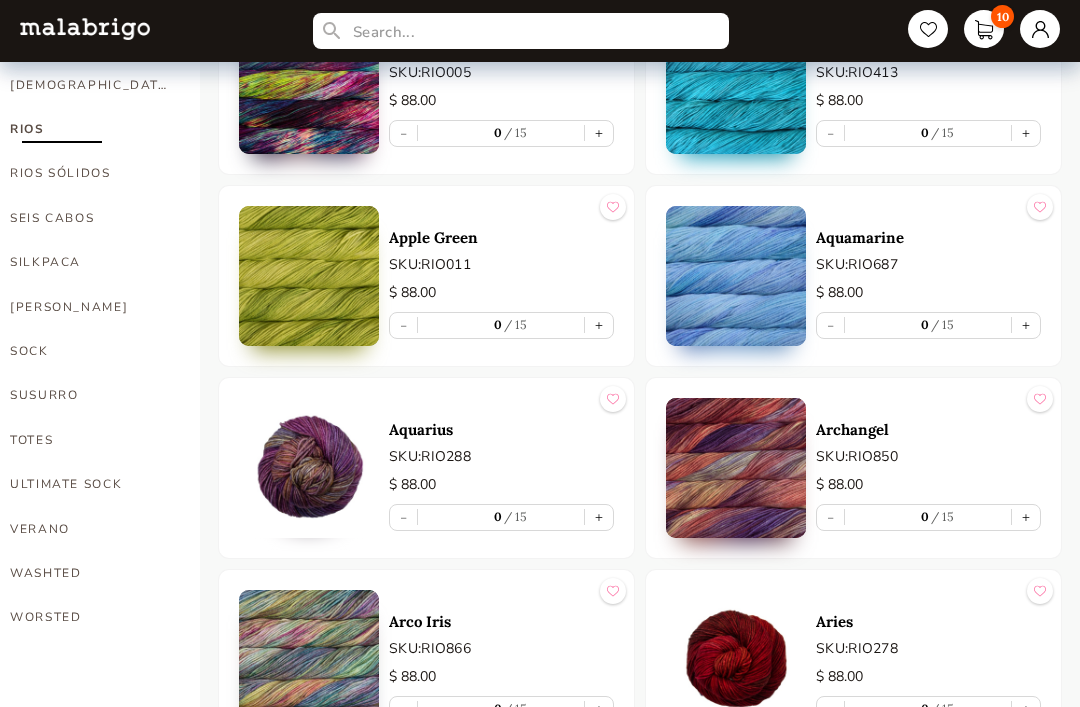 scroll, scrollTop: 843, scrollLeft: 0, axis: vertical 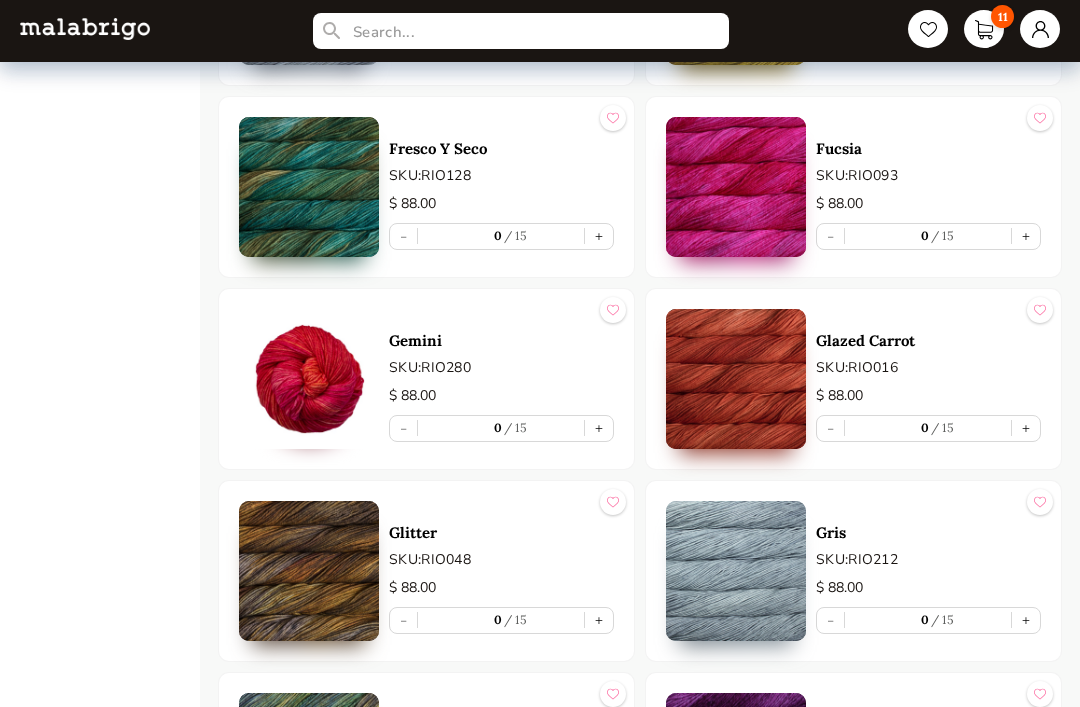 click on "+" at bounding box center (599, 428) 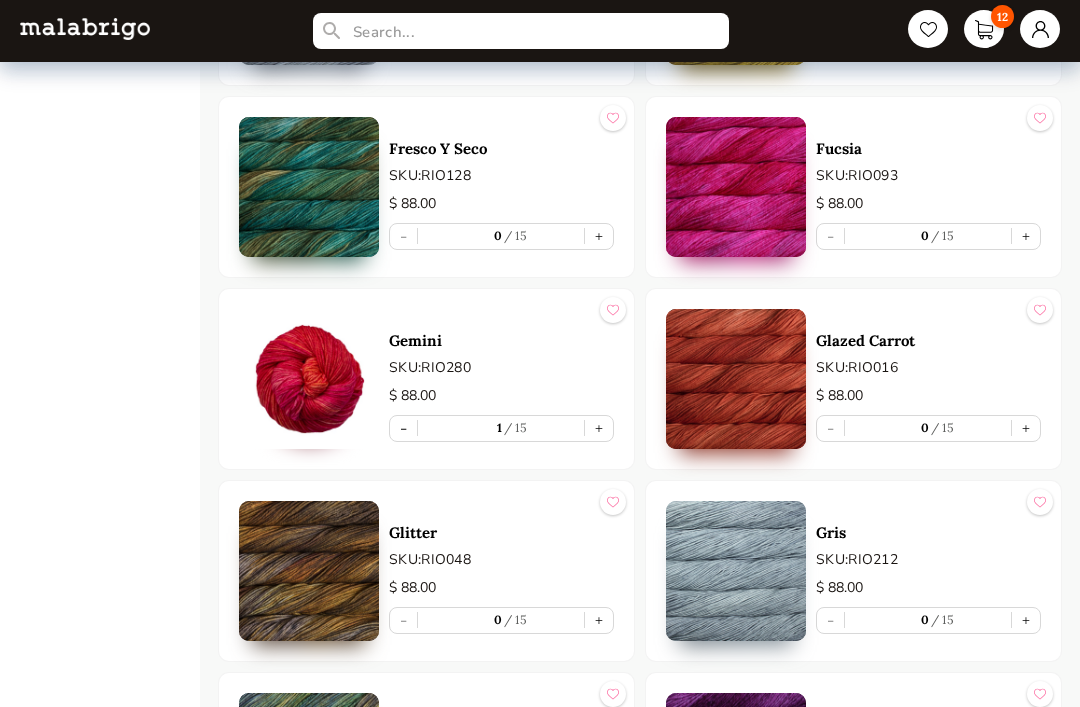 type on "1" 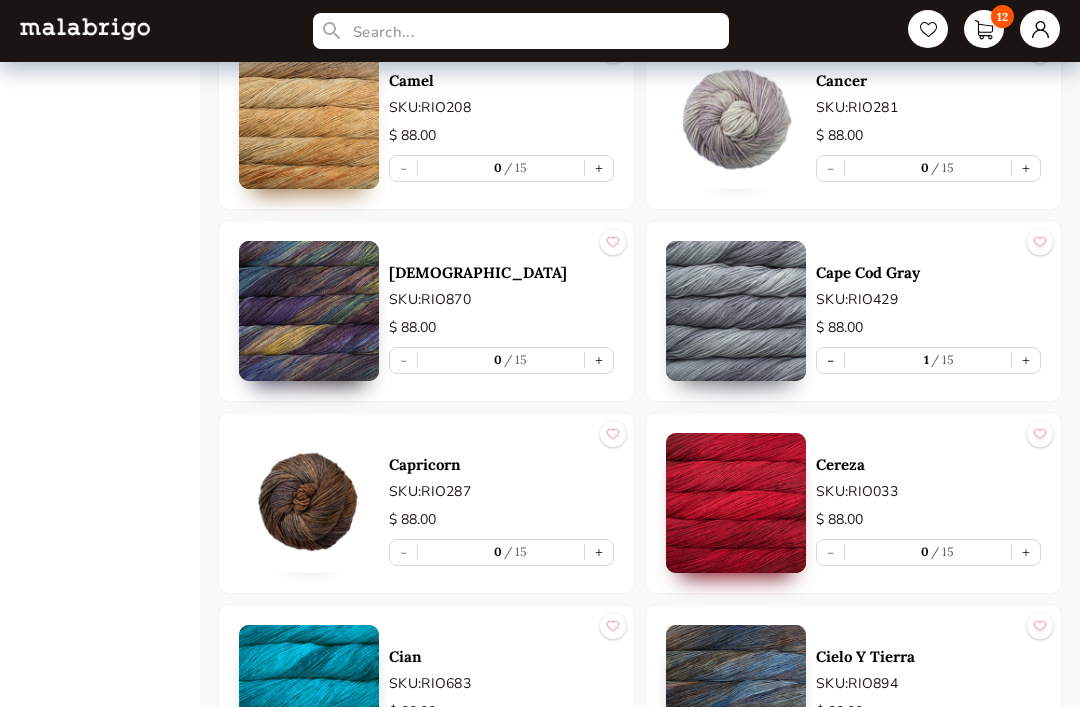 scroll, scrollTop: 2152, scrollLeft: 0, axis: vertical 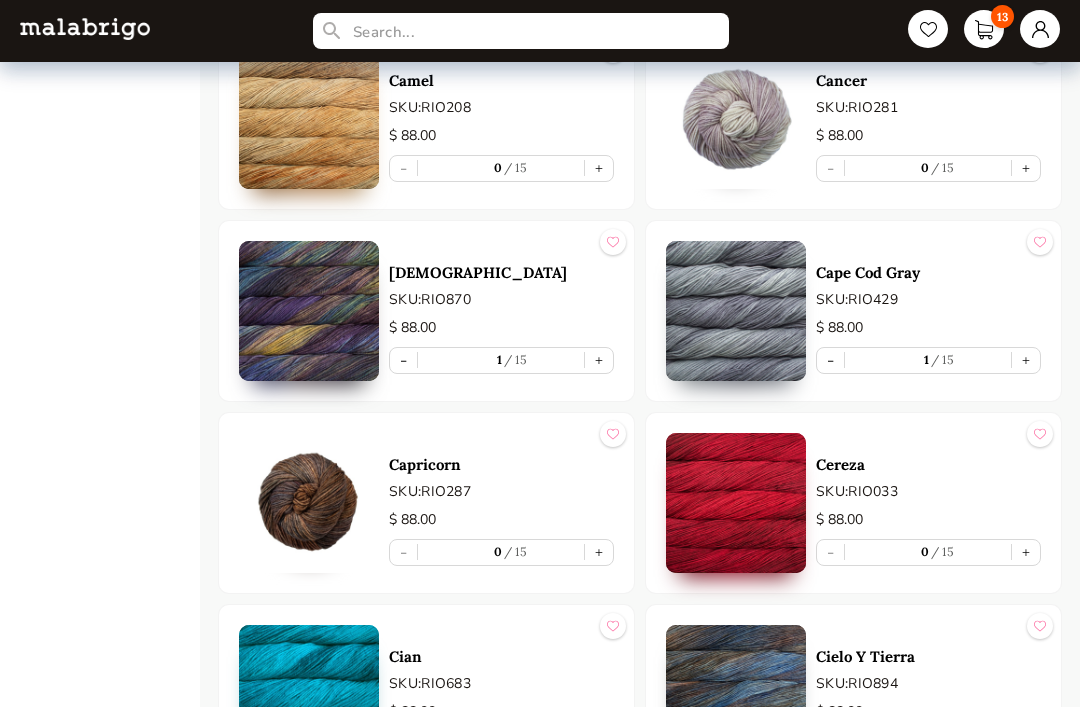 type on "1" 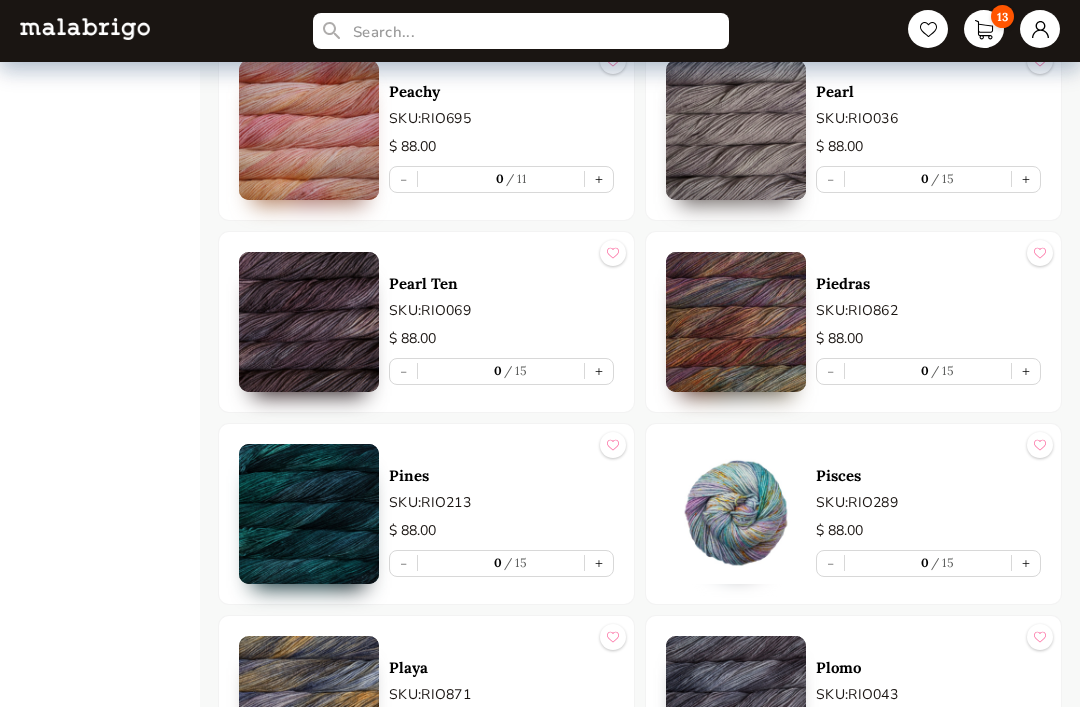 scroll, scrollTop: 6942, scrollLeft: 0, axis: vertical 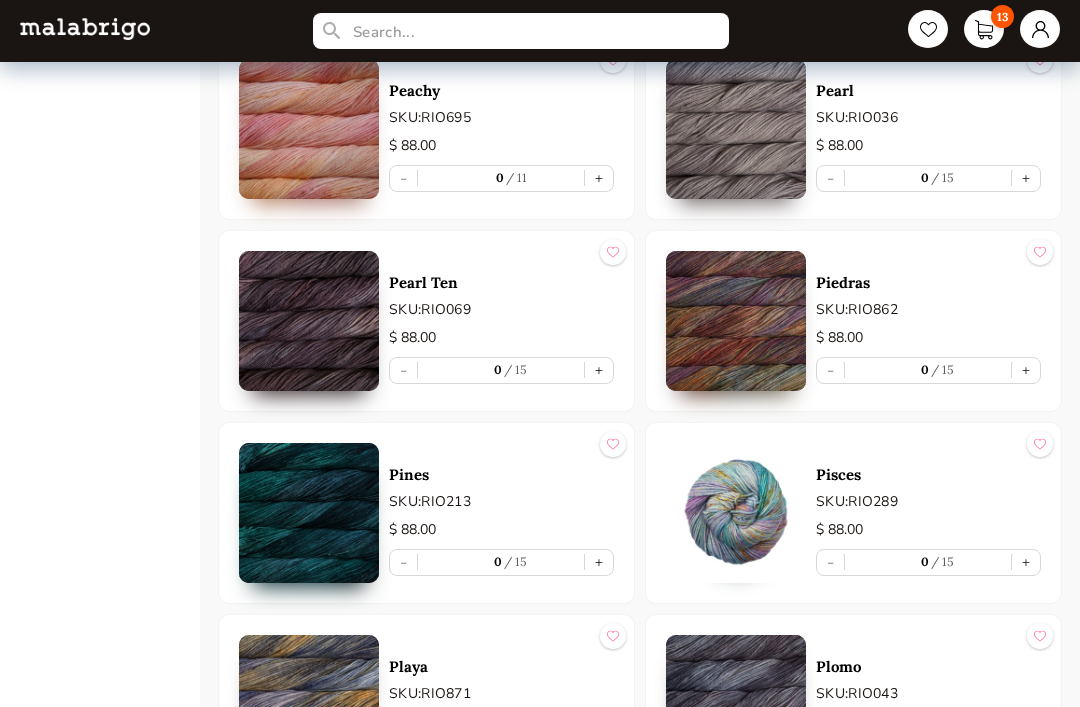 click on "+" at bounding box center [1026, 562] 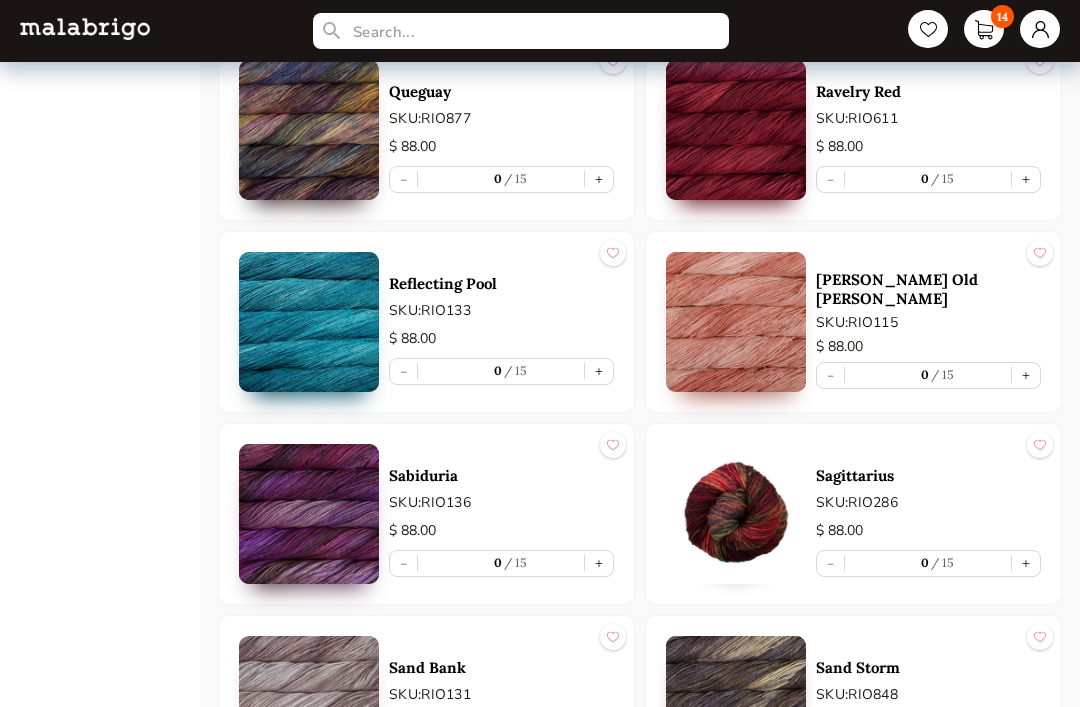scroll, scrollTop: 8093, scrollLeft: 0, axis: vertical 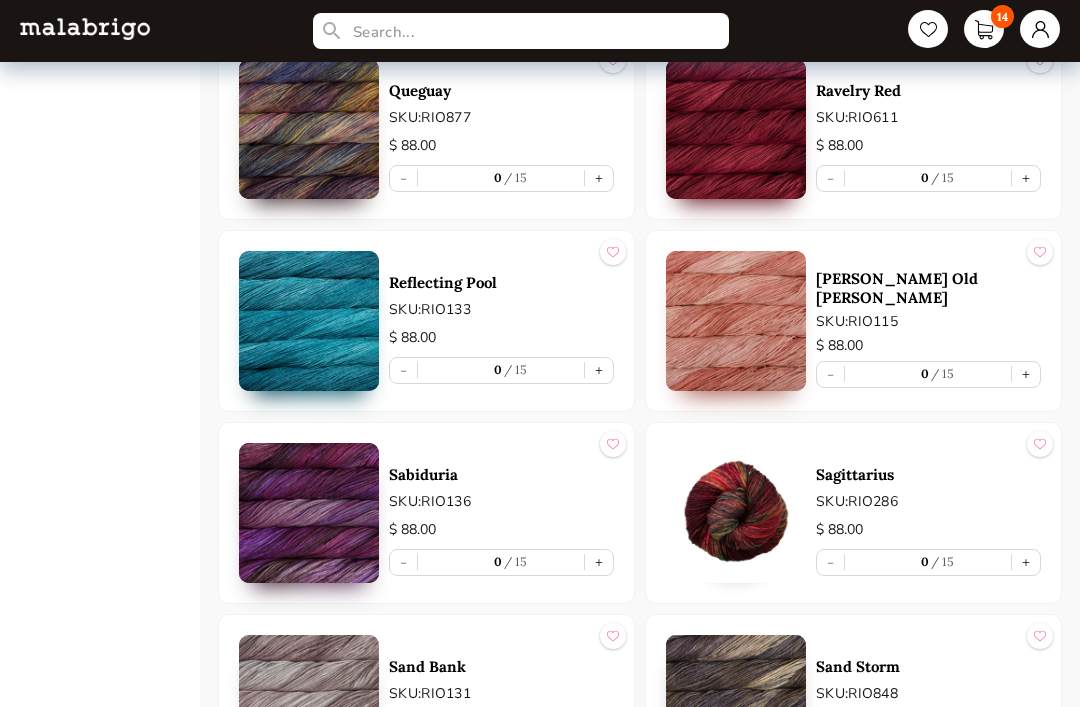 click on "+" at bounding box center (599, 371) 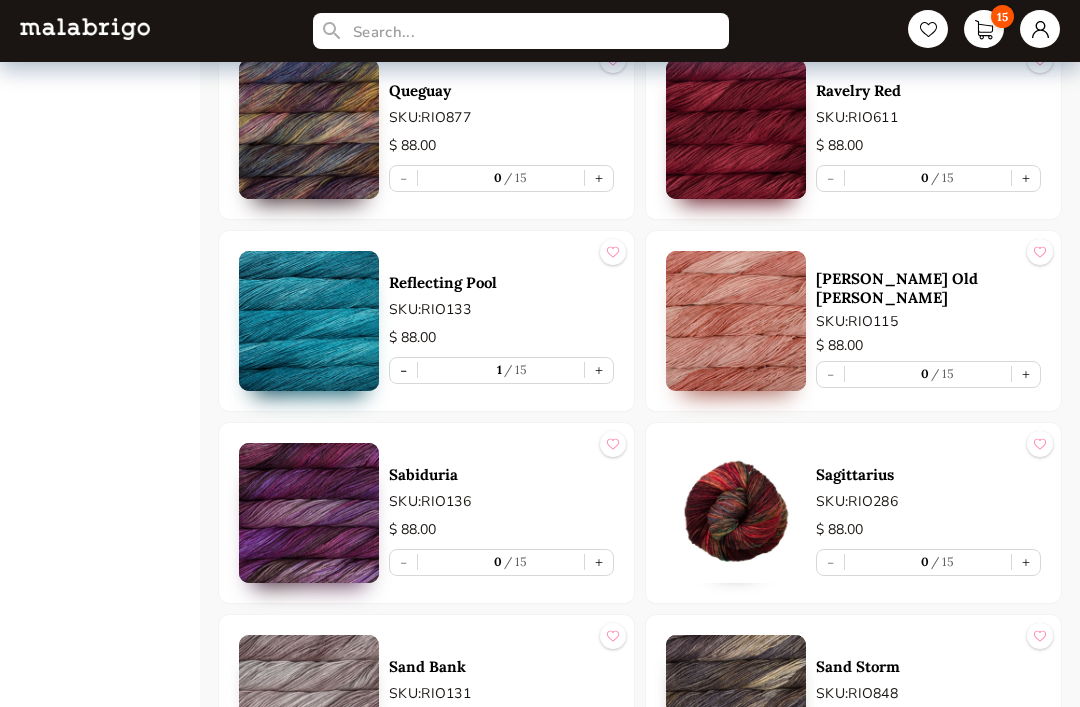 type on "1" 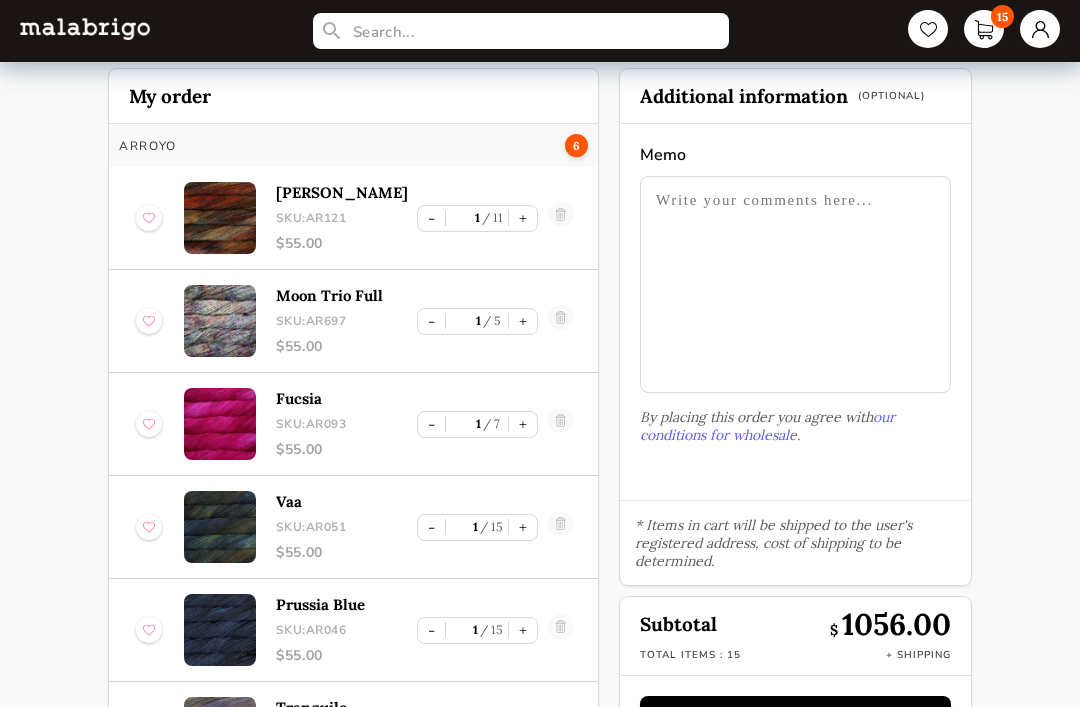 scroll, scrollTop: 0, scrollLeft: 0, axis: both 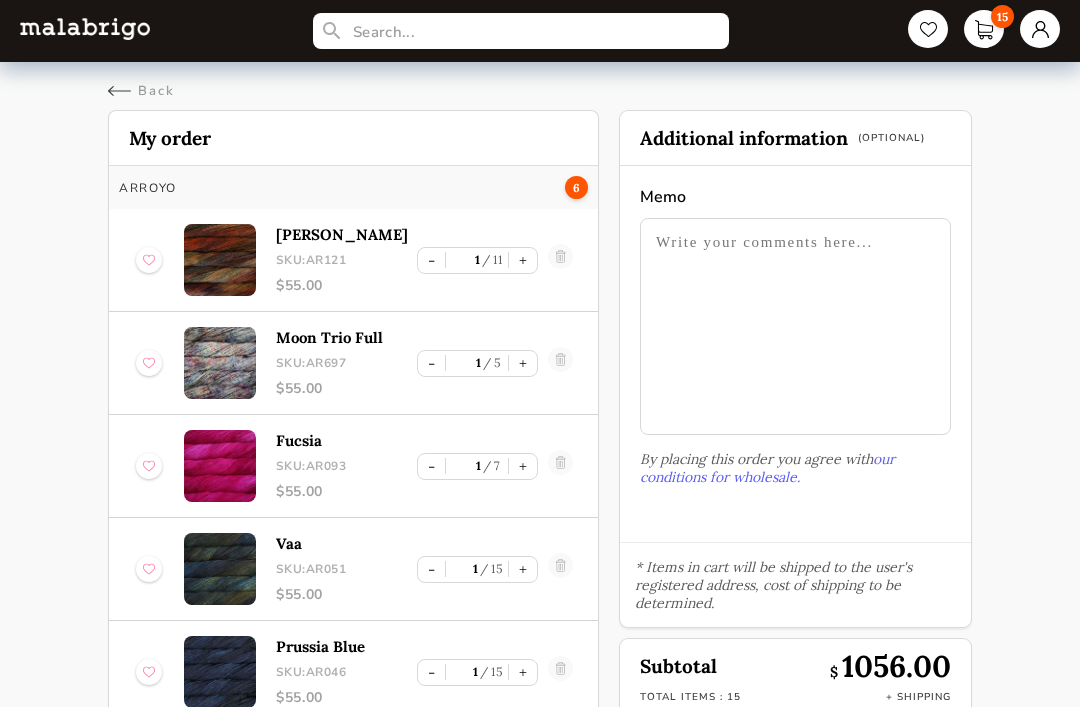 click on "Back" at bounding box center (141, 91) 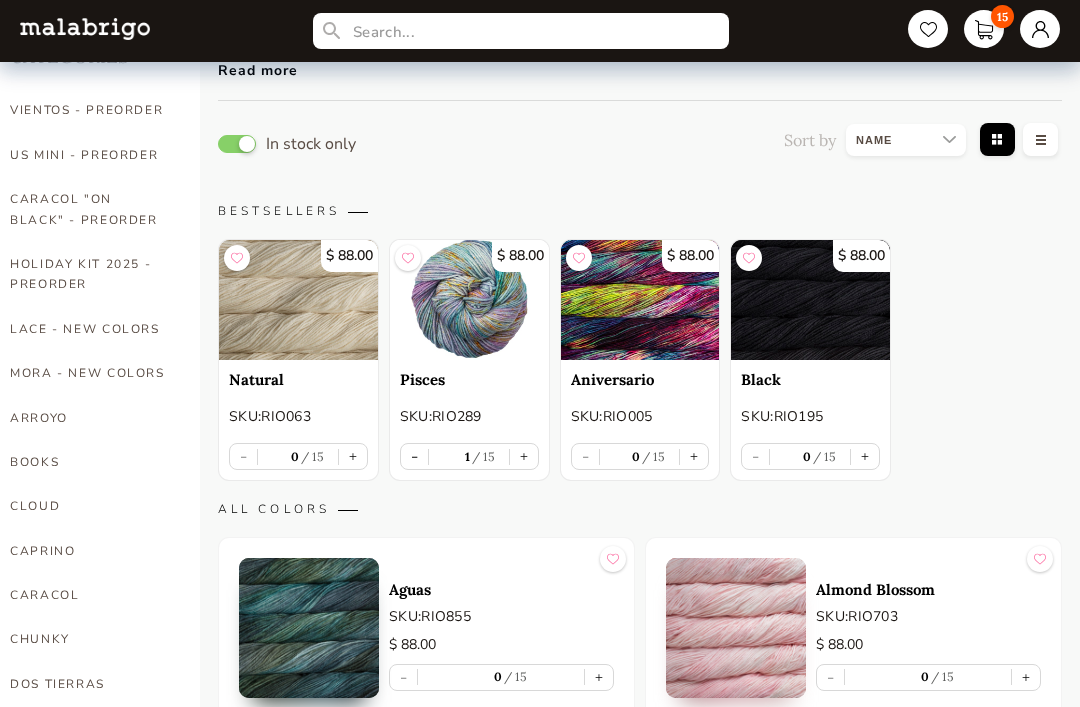 scroll, scrollTop: 107, scrollLeft: 0, axis: vertical 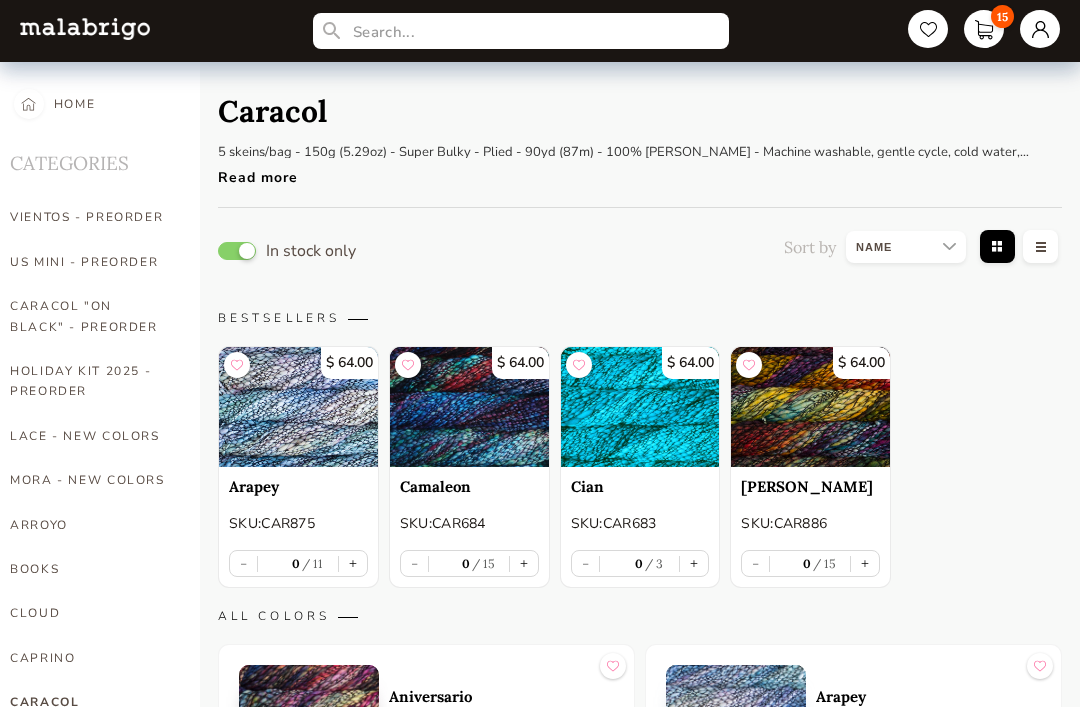 click on "VIENTOS - PREORDER" at bounding box center (90, 217) 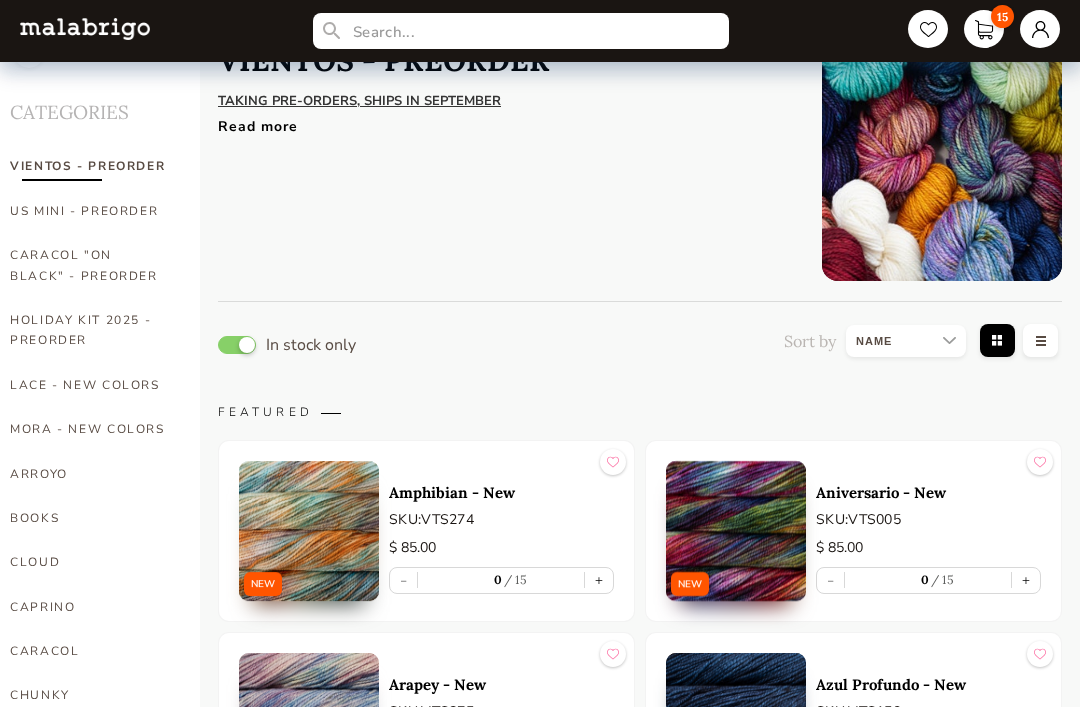 scroll, scrollTop: 52, scrollLeft: 0, axis: vertical 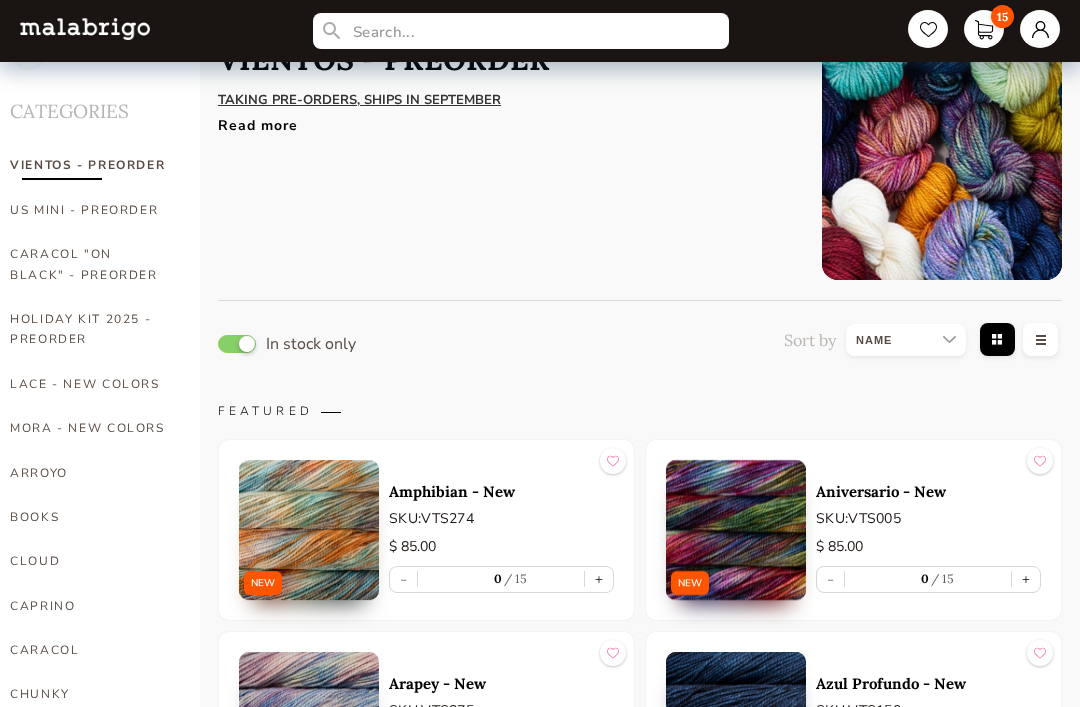 click on "Read more" at bounding box center [505, 120] 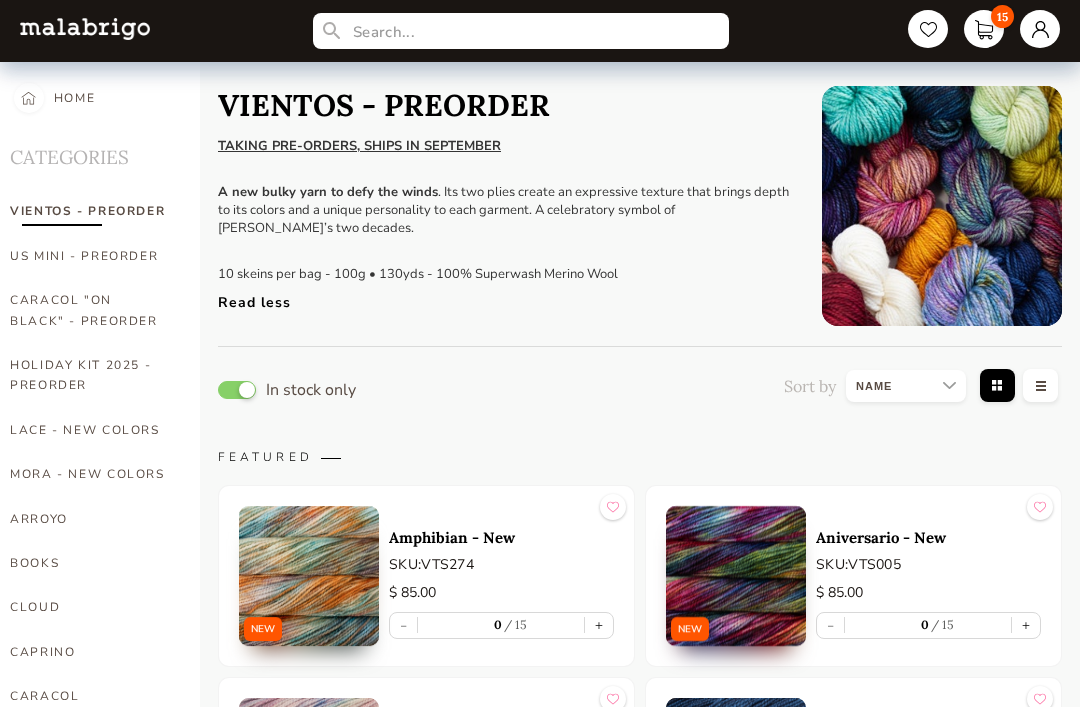 scroll, scrollTop: 0, scrollLeft: 0, axis: both 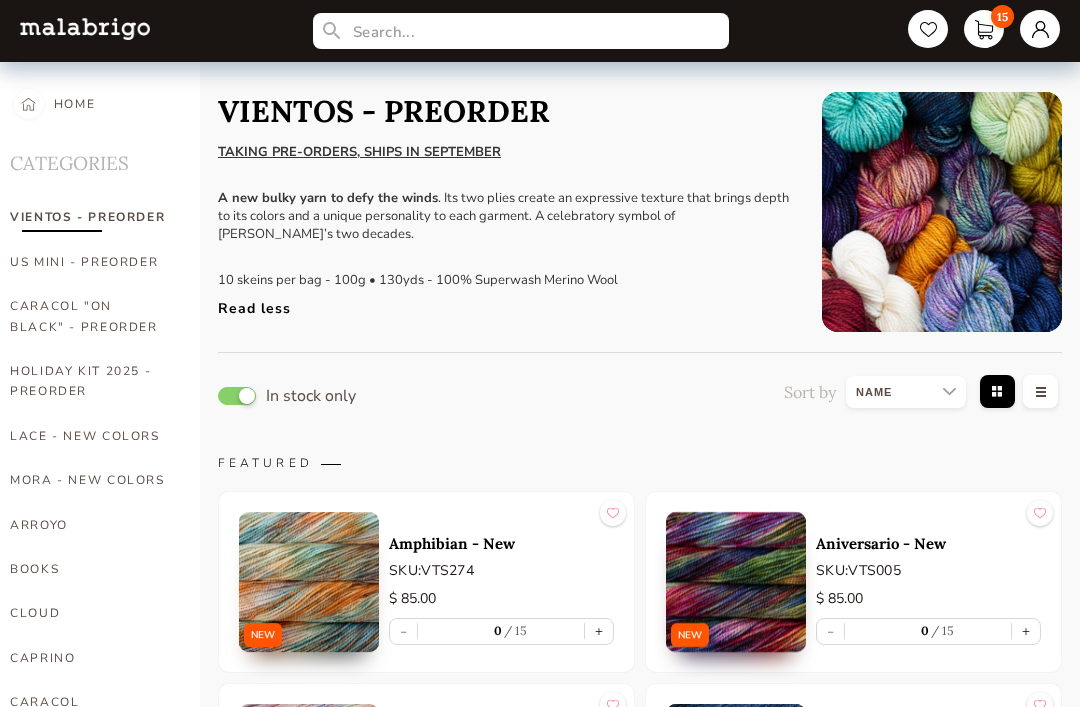 click on "CARACOL "ON BLACK" - PREORDER" at bounding box center [90, 316] 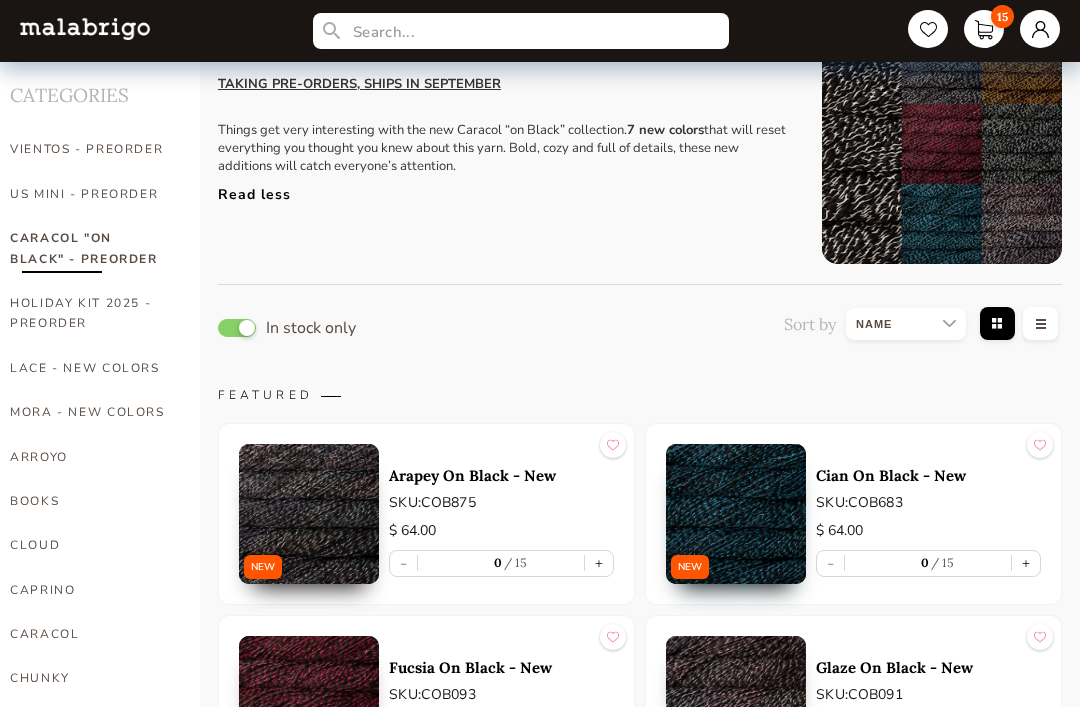 scroll, scrollTop: 0, scrollLeft: 0, axis: both 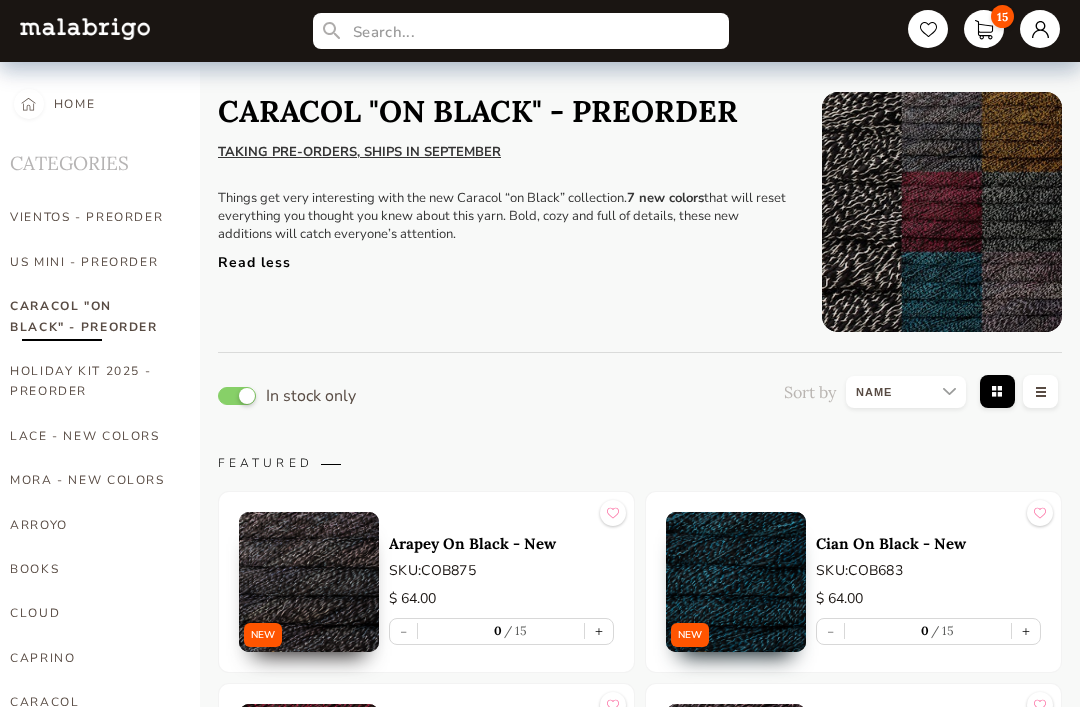 click on "US MINI - PREORDER" at bounding box center [90, 262] 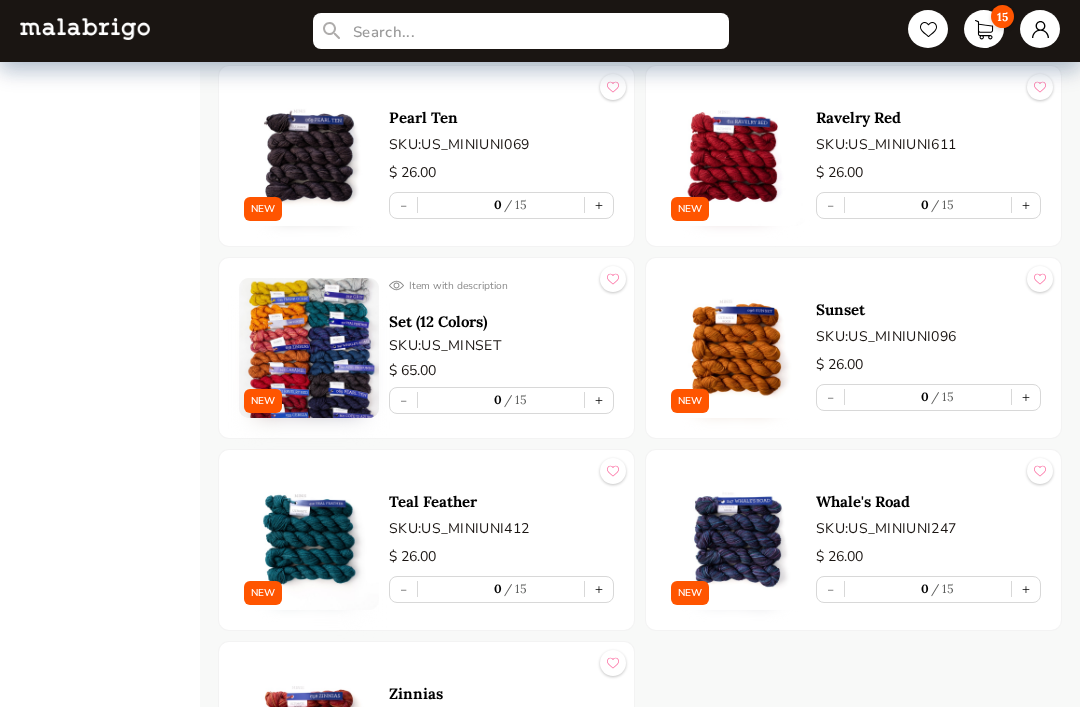 scroll, scrollTop: 2440, scrollLeft: 0, axis: vertical 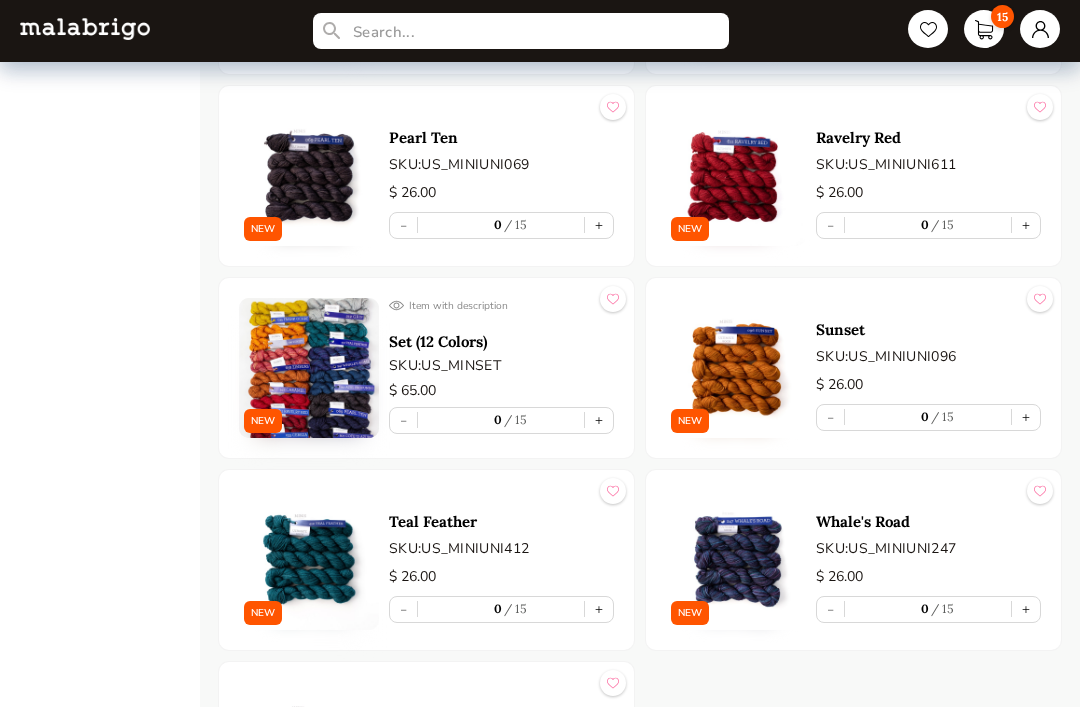 click at bounding box center (309, 368) 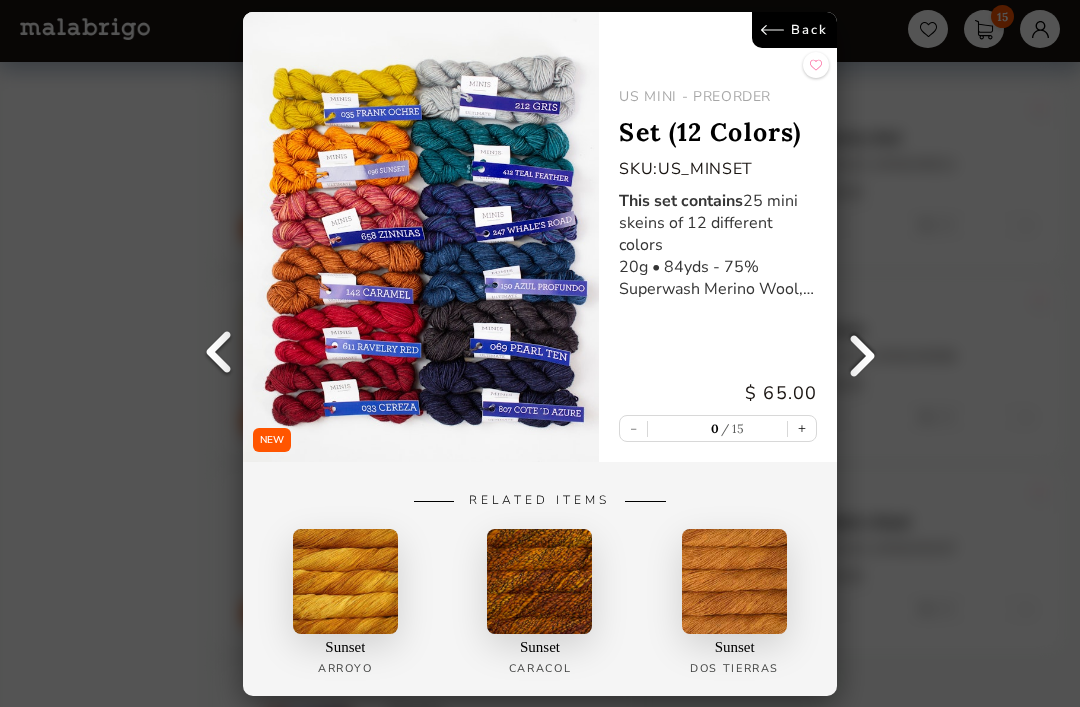 click at bounding box center (862, 354) 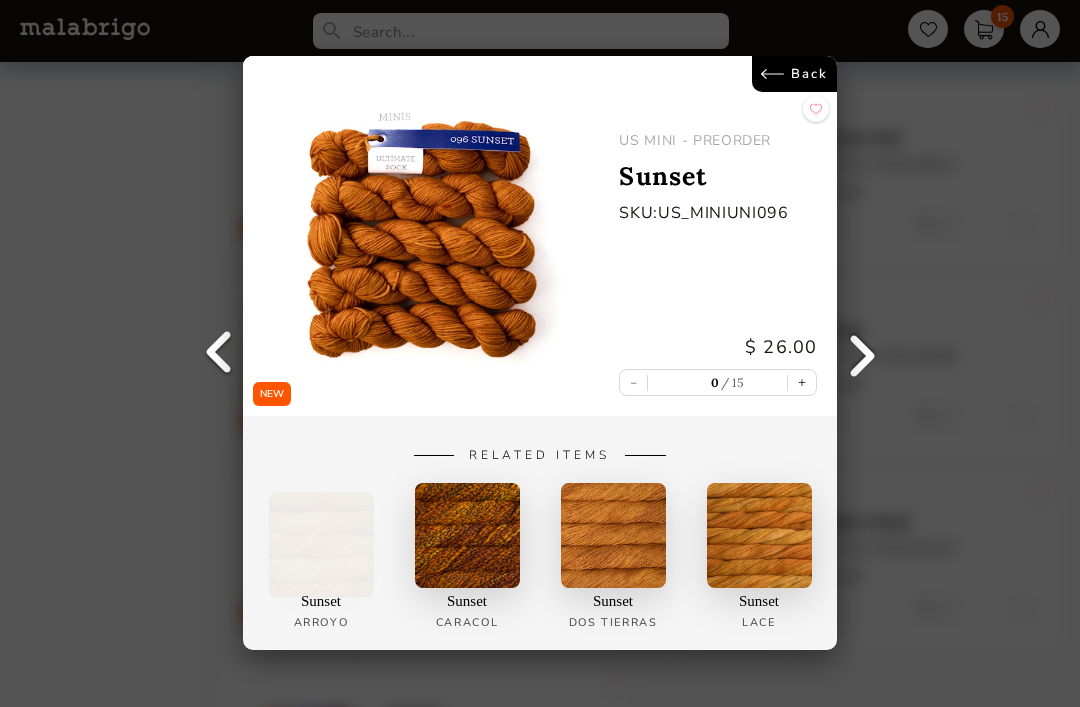 click on "Back" at bounding box center [794, 74] 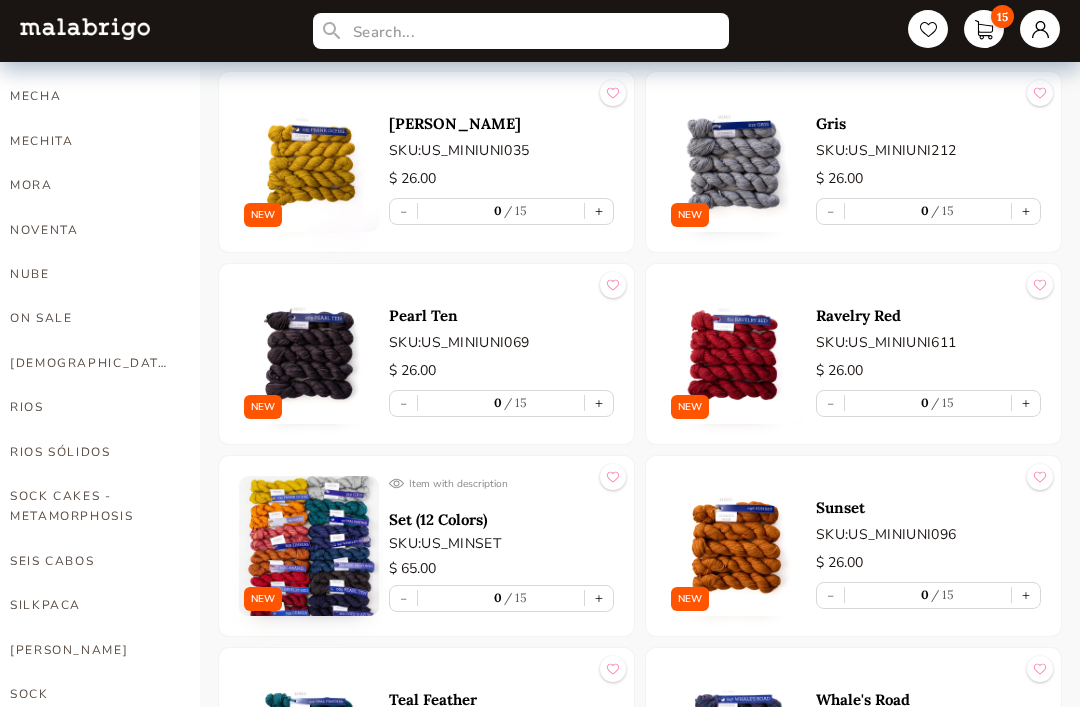 scroll, scrollTop: 871, scrollLeft: 0, axis: vertical 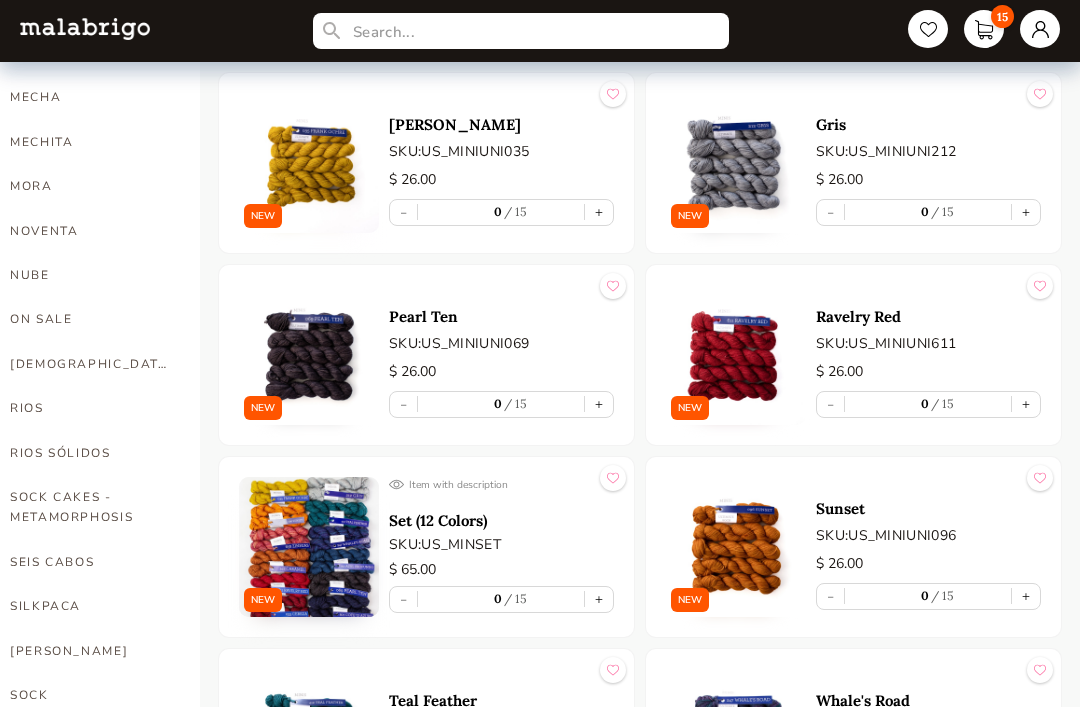 click at bounding box center [309, 547] 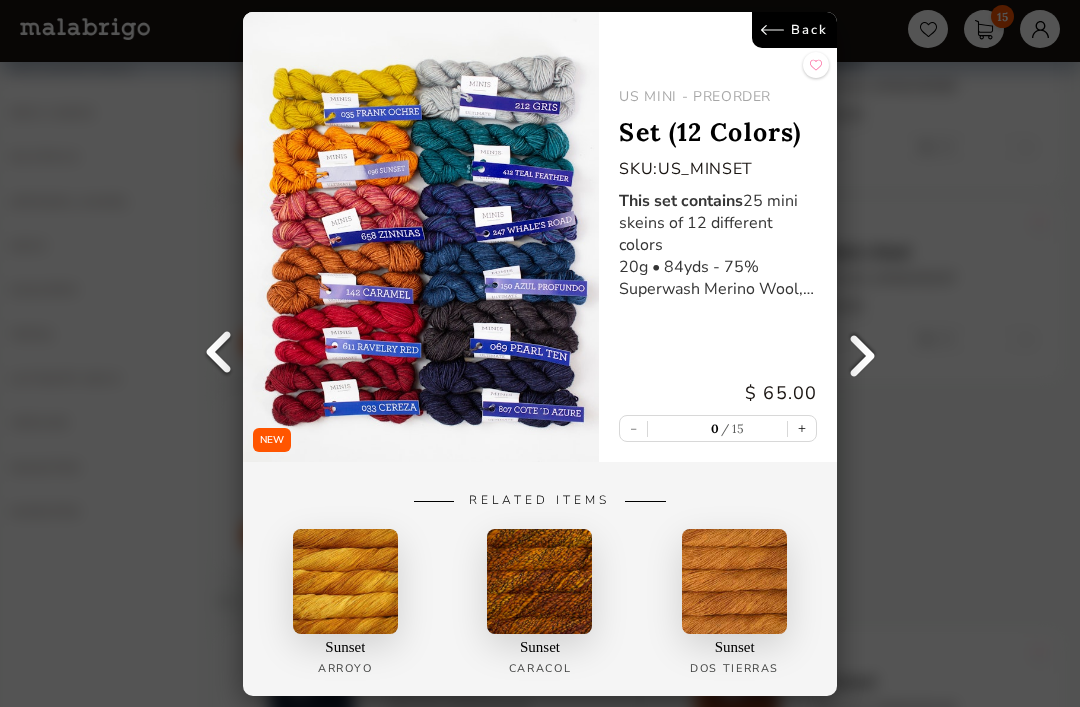 scroll, scrollTop: 1309, scrollLeft: 0, axis: vertical 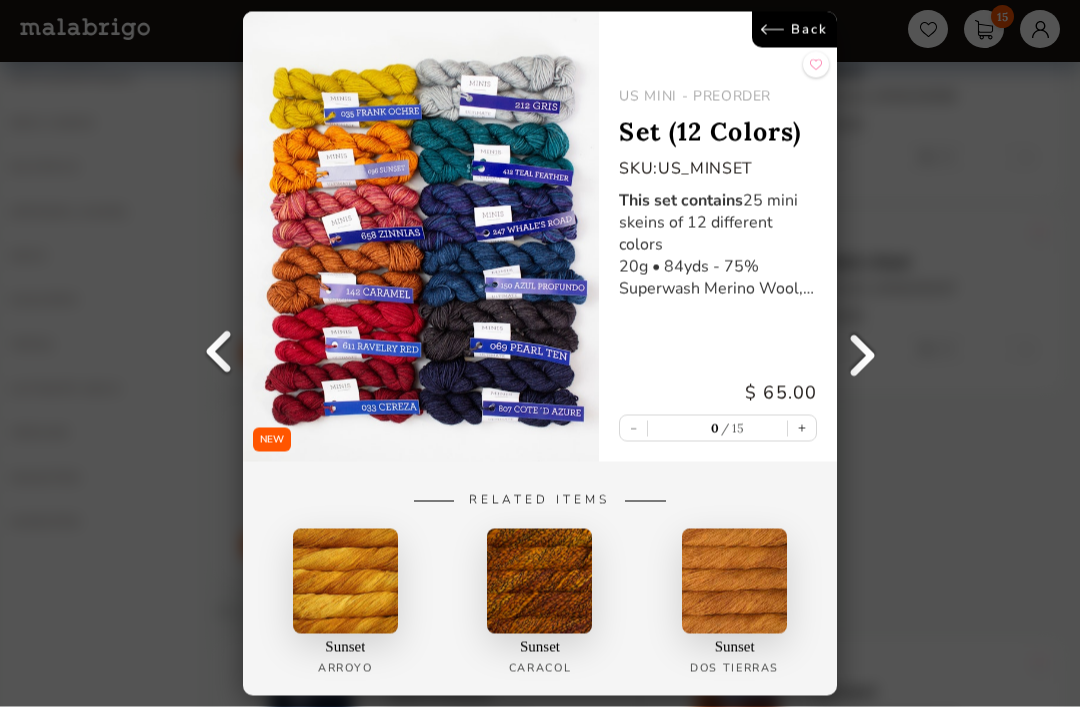 click on "Back" at bounding box center [794, 30] 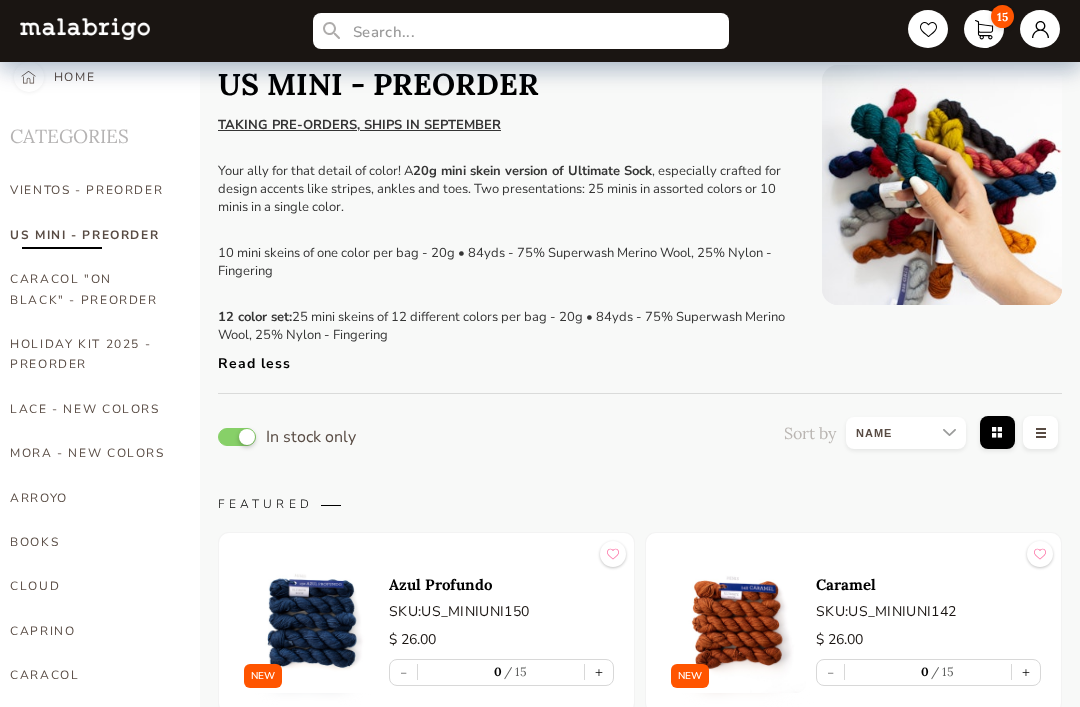 scroll, scrollTop: 0, scrollLeft: 0, axis: both 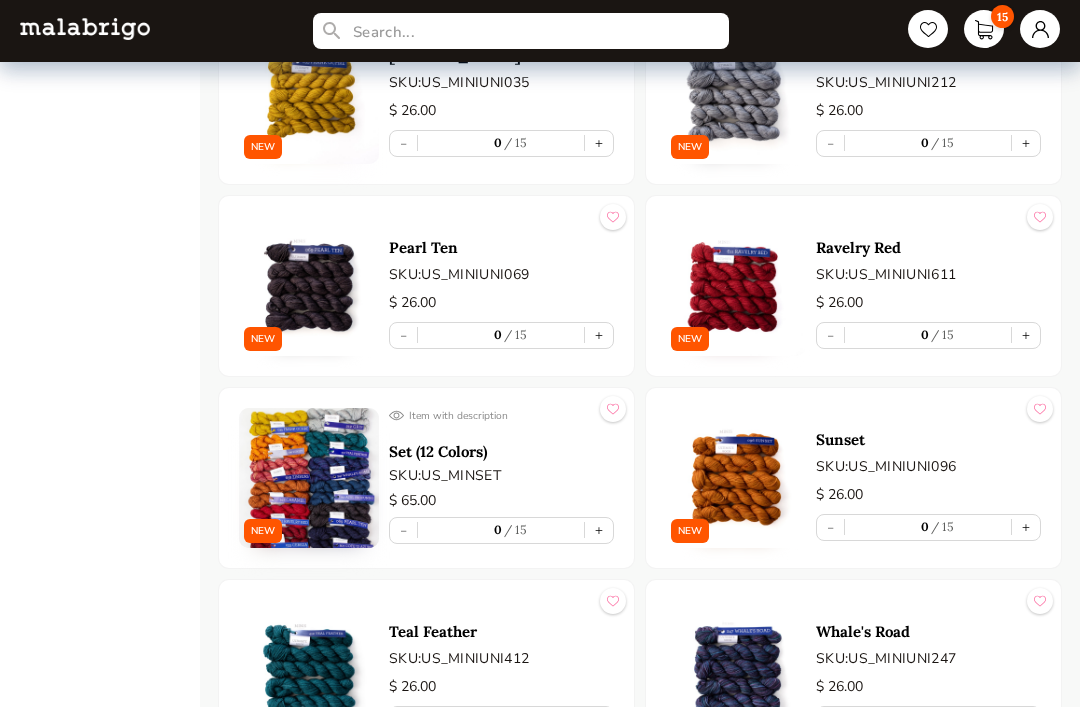 click on "+" at bounding box center [599, 531] 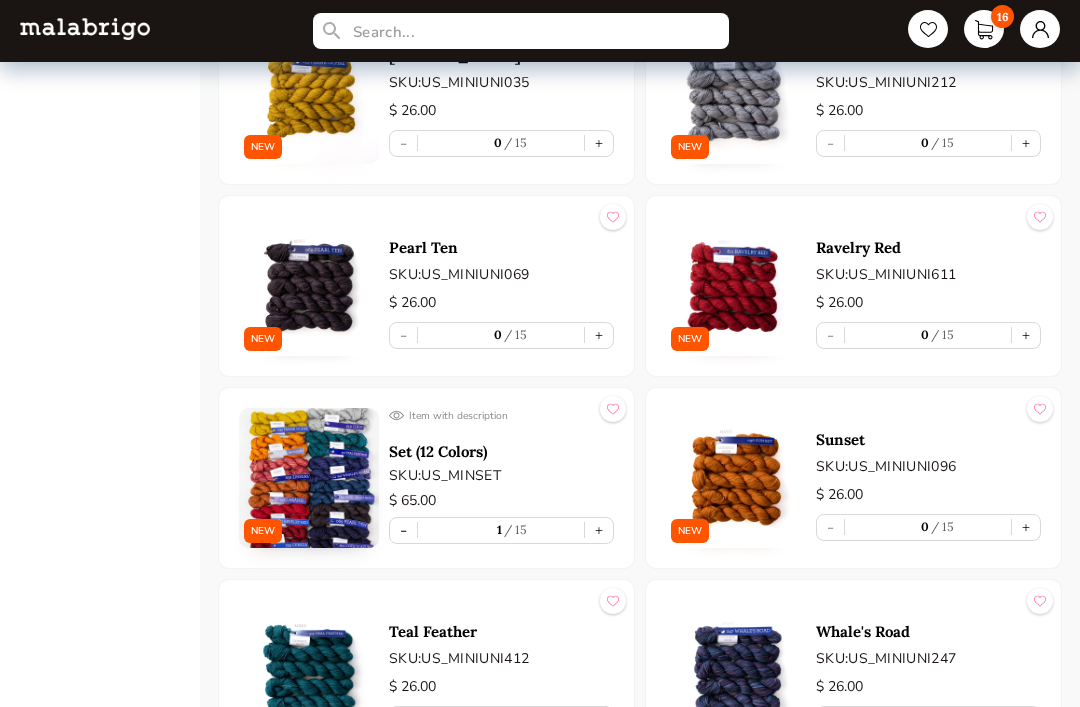type on "1" 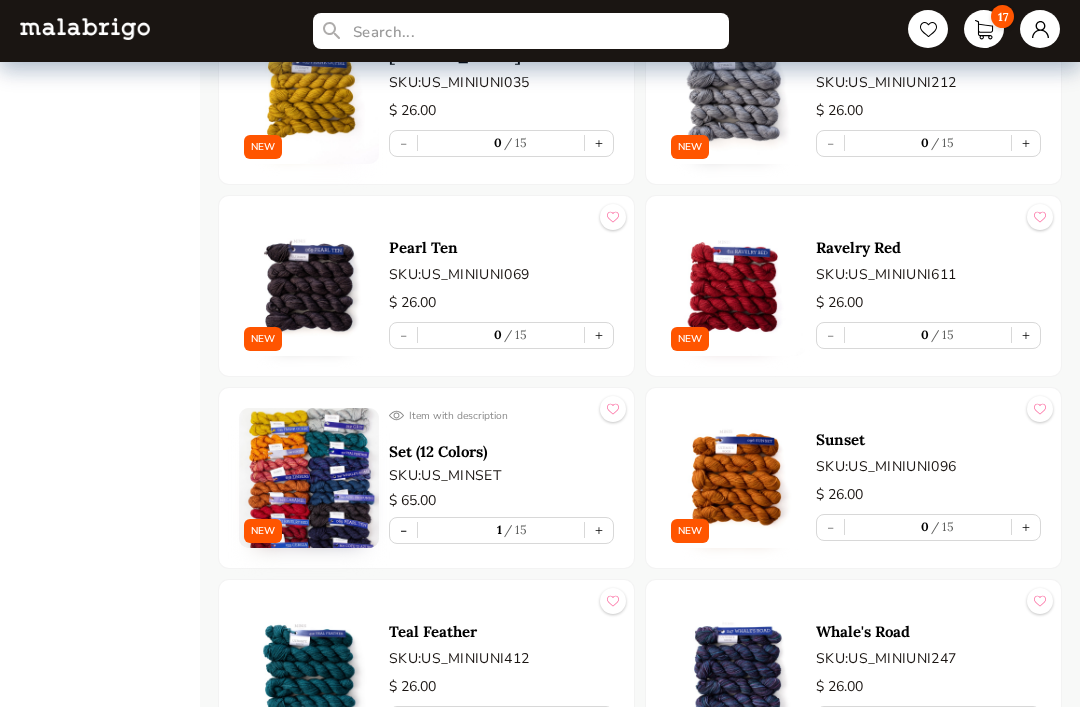 type on "2" 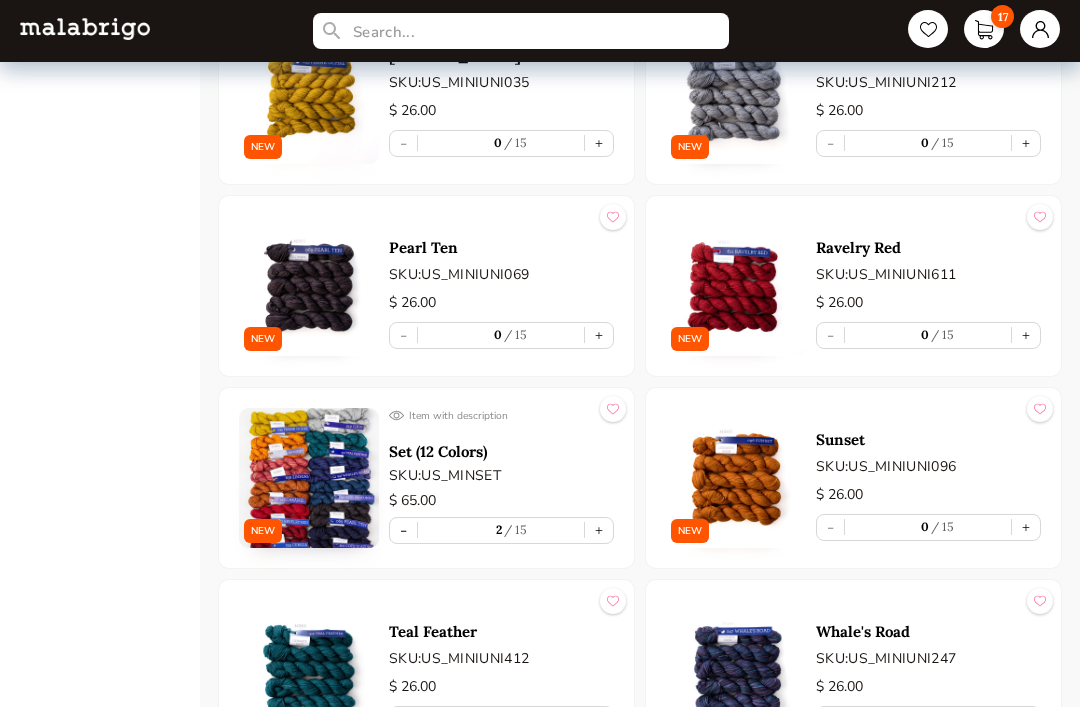 click on "17" at bounding box center (984, 29) 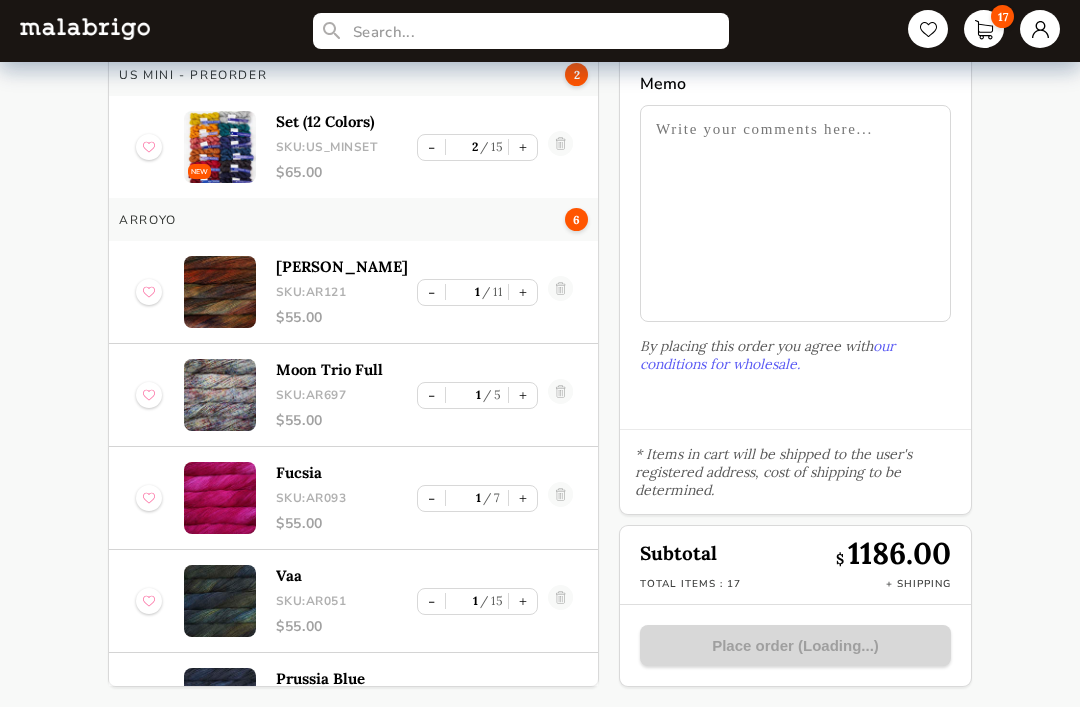 scroll, scrollTop: 50, scrollLeft: 0, axis: vertical 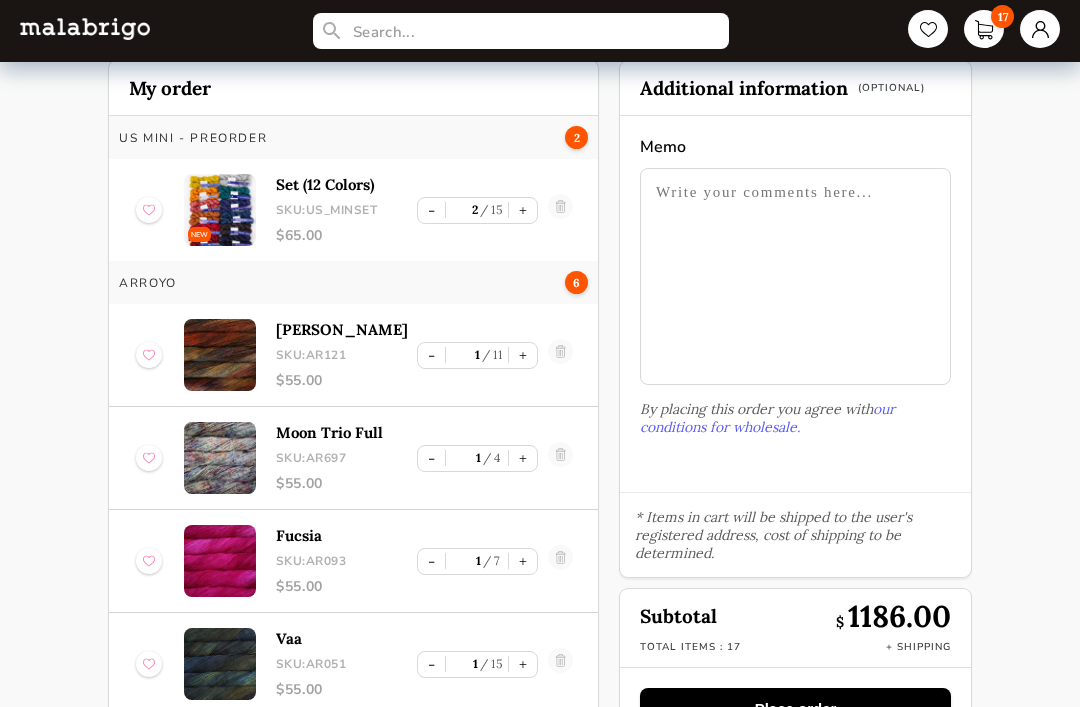 click on "SKU:  US_MINSET" at bounding box center [346, 210] 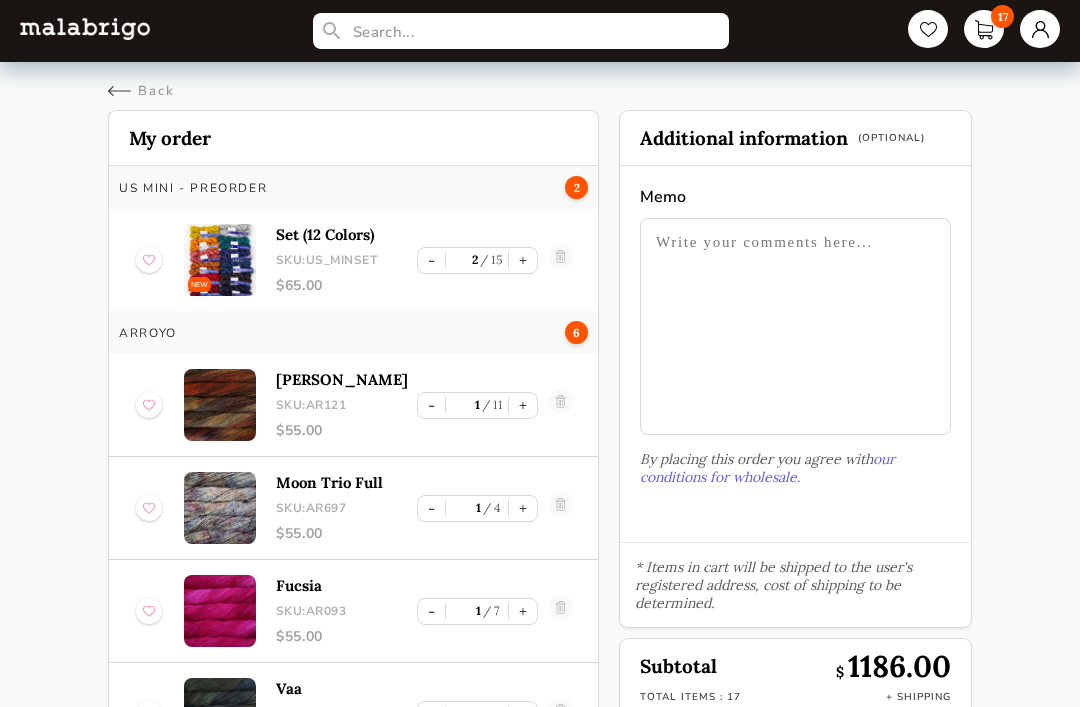 click on "Back" at bounding box center [141, 91] 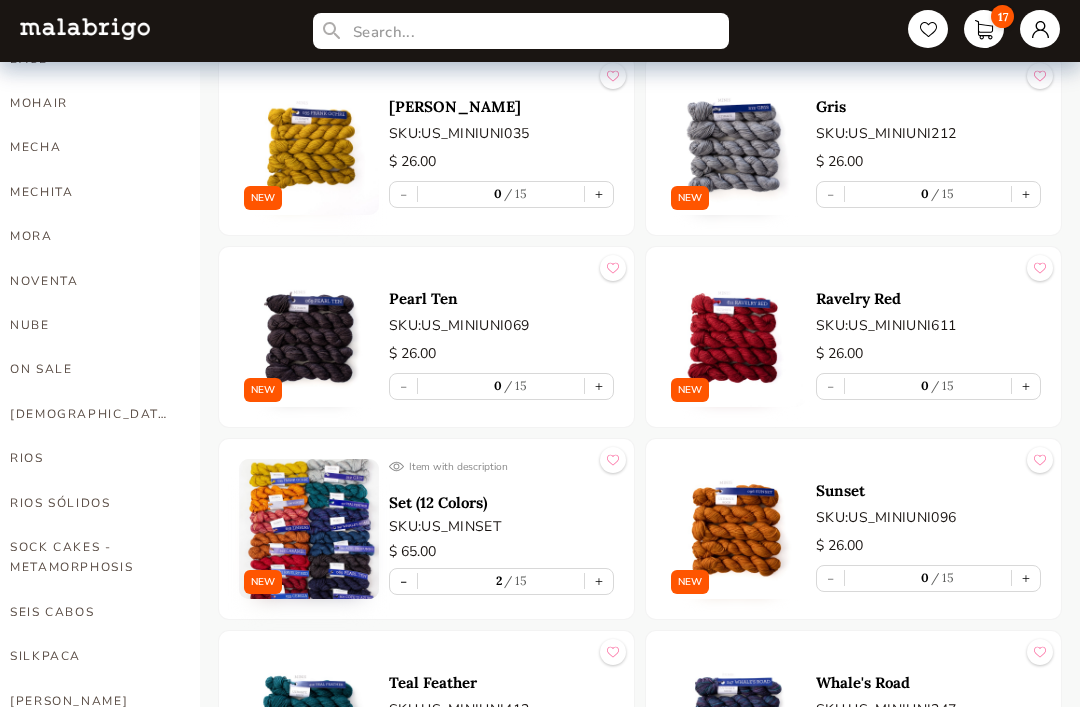 scroll, scrollTop: 853, scrollLeft: 0, axis: vertical 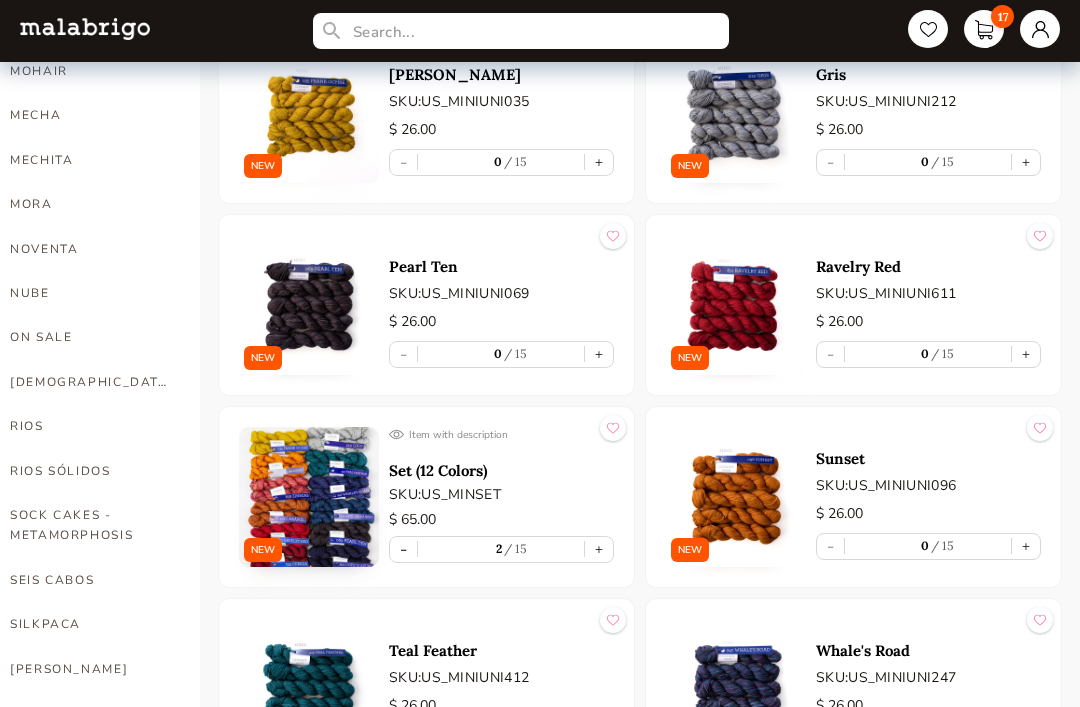 click at bounding box center (309, 497) 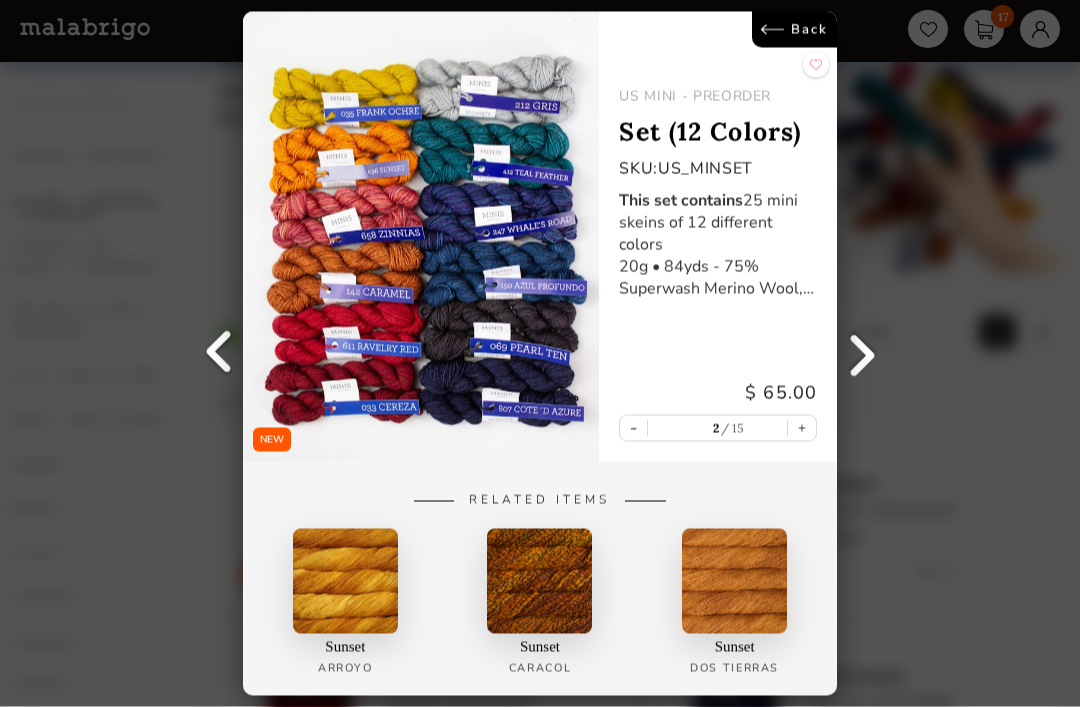 scroll, scrollTop: 0, scrollLeft: 0, axis: both 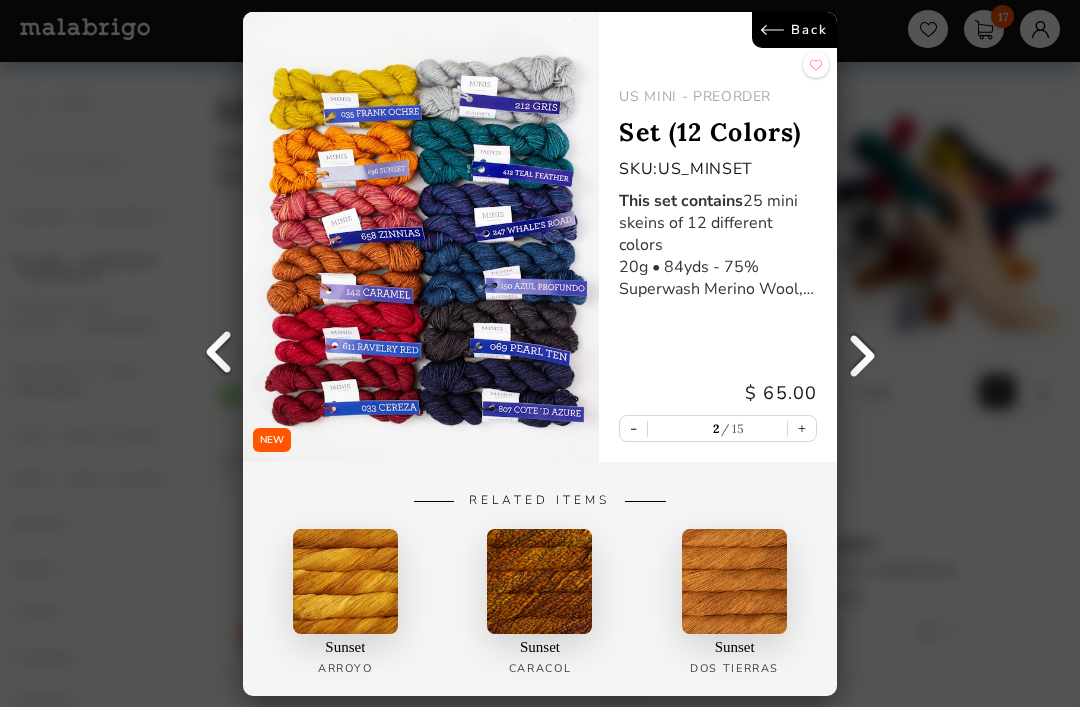 click on "Back" at bounding box center (794, 30) 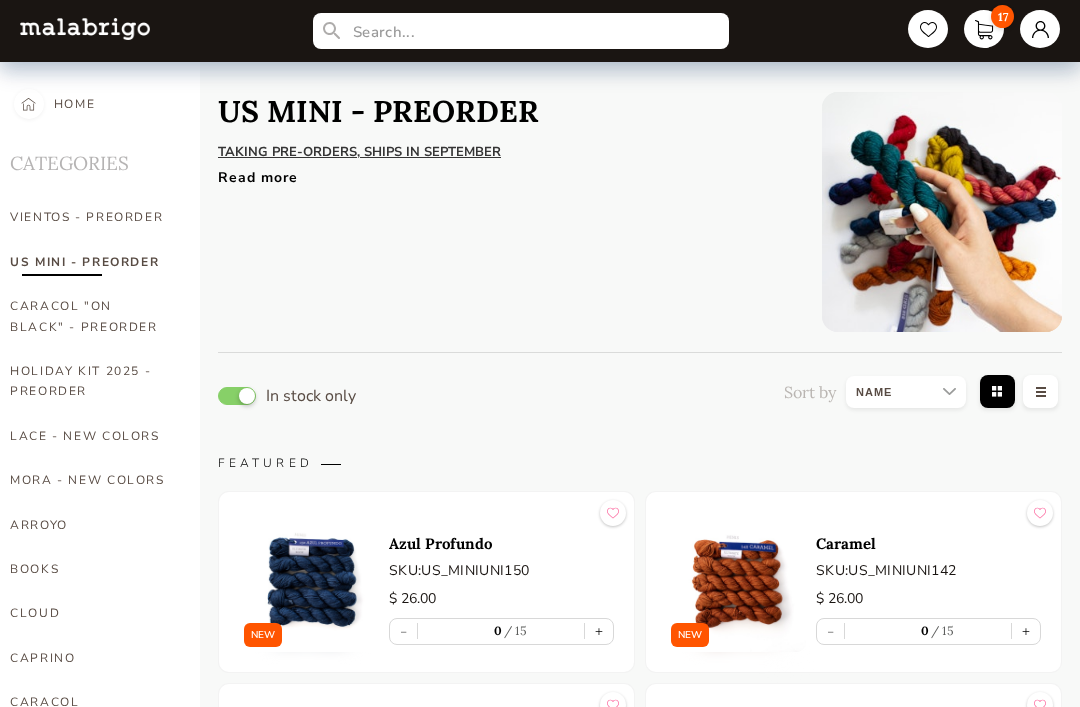 click on "17" at bounding box center (984, 29) 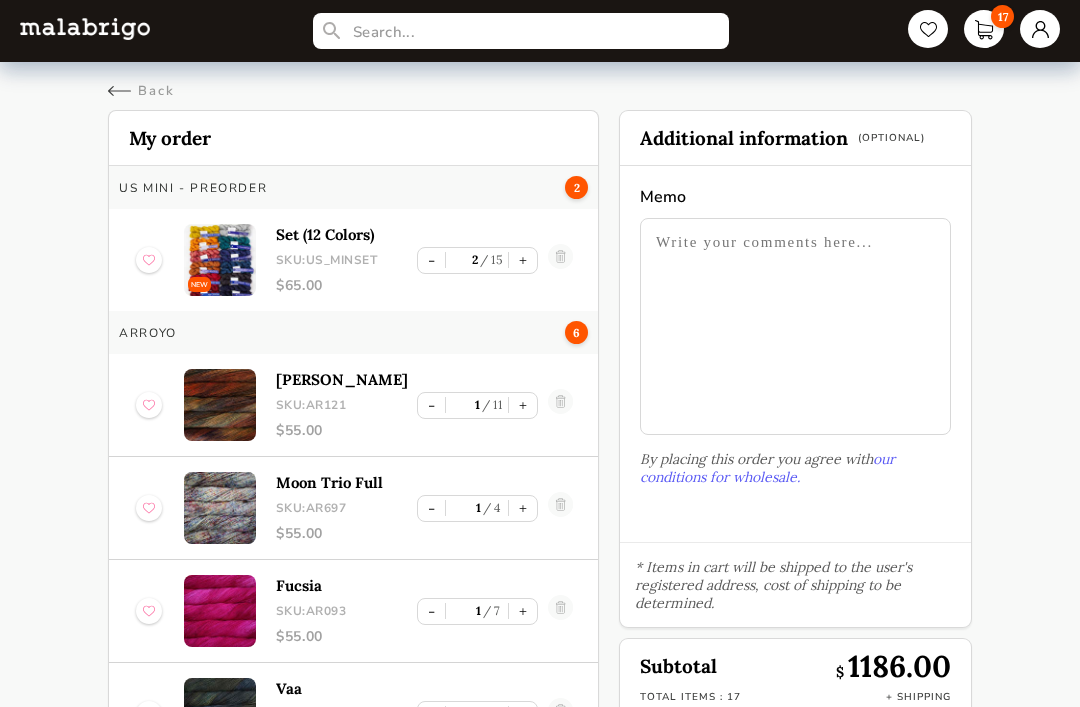 click on "Back" at bounding box center [141, 91] 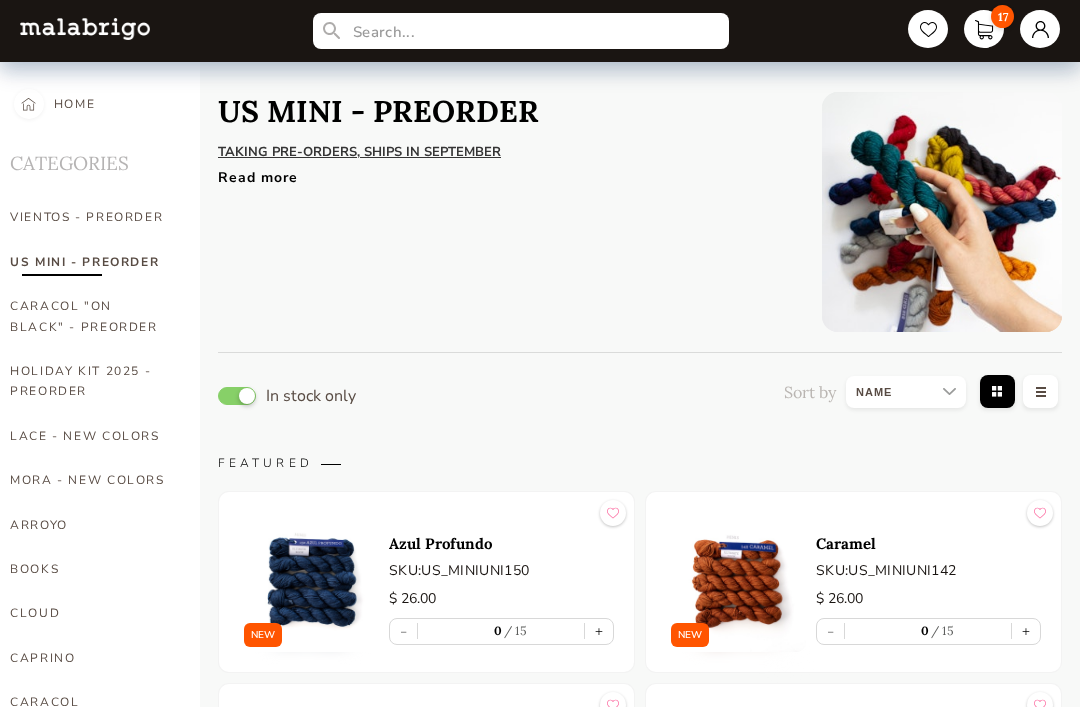 click on "HOLIDAY KIT 2025 - PREORDER" at bounding box center [90, 381] 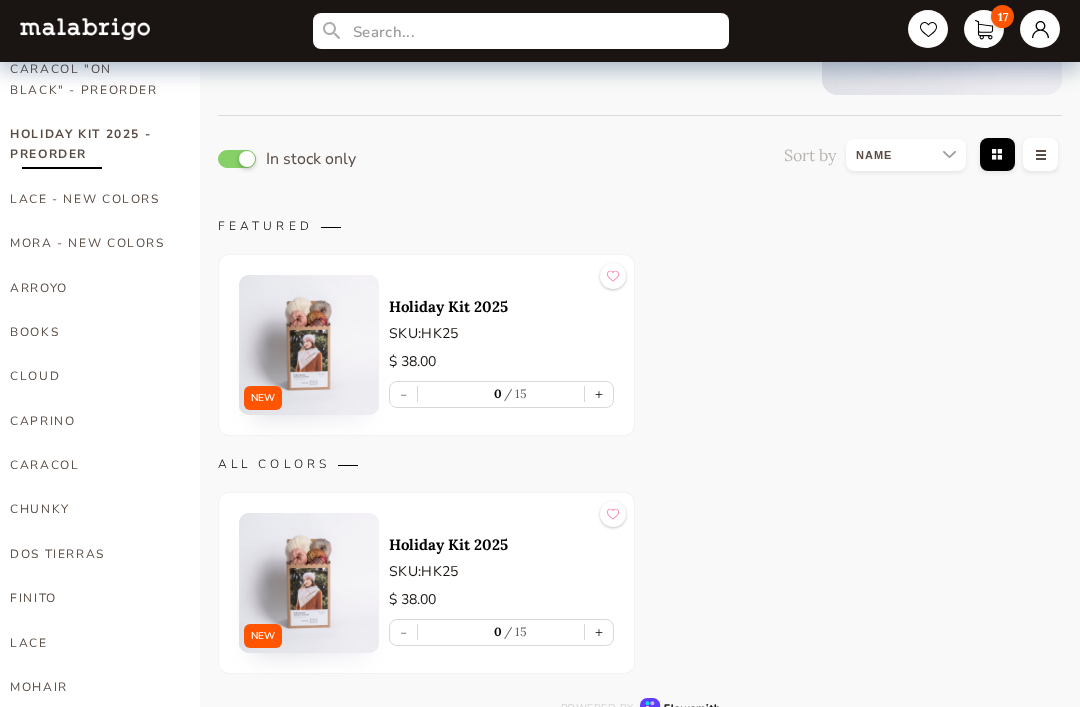 scroll, scrollTop: 237, scrollLeft: 0, axis: vertical 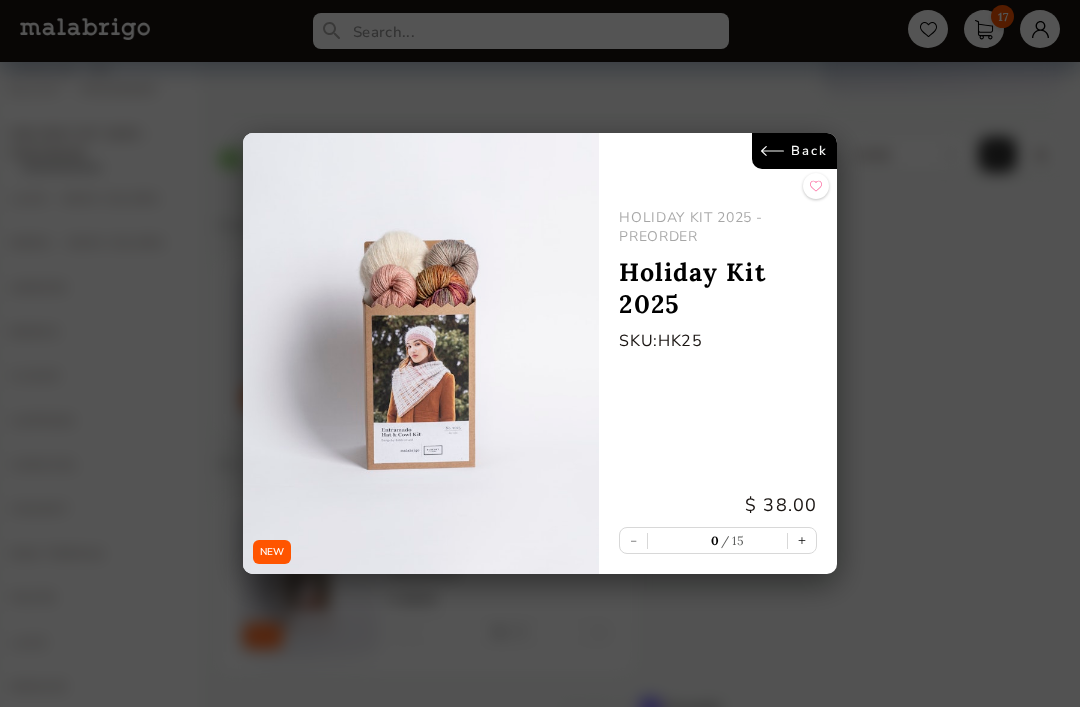 click at bounding box center (421, 353) 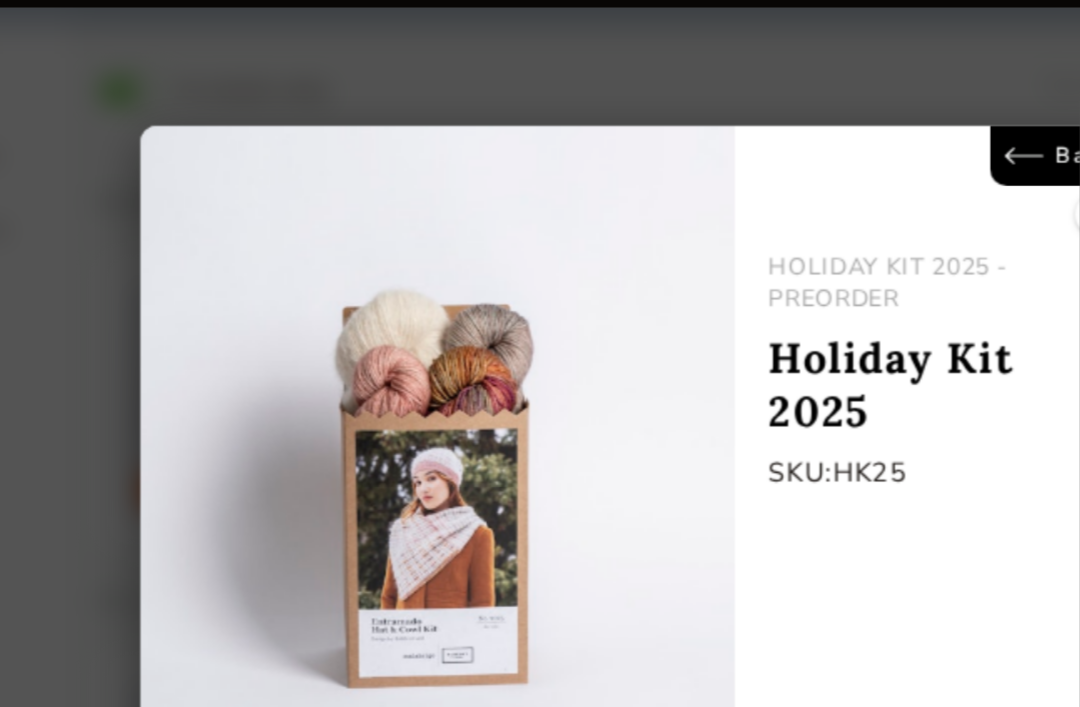 scroll, scrollTop: 255, scrollLeft: 0, axis: vertical 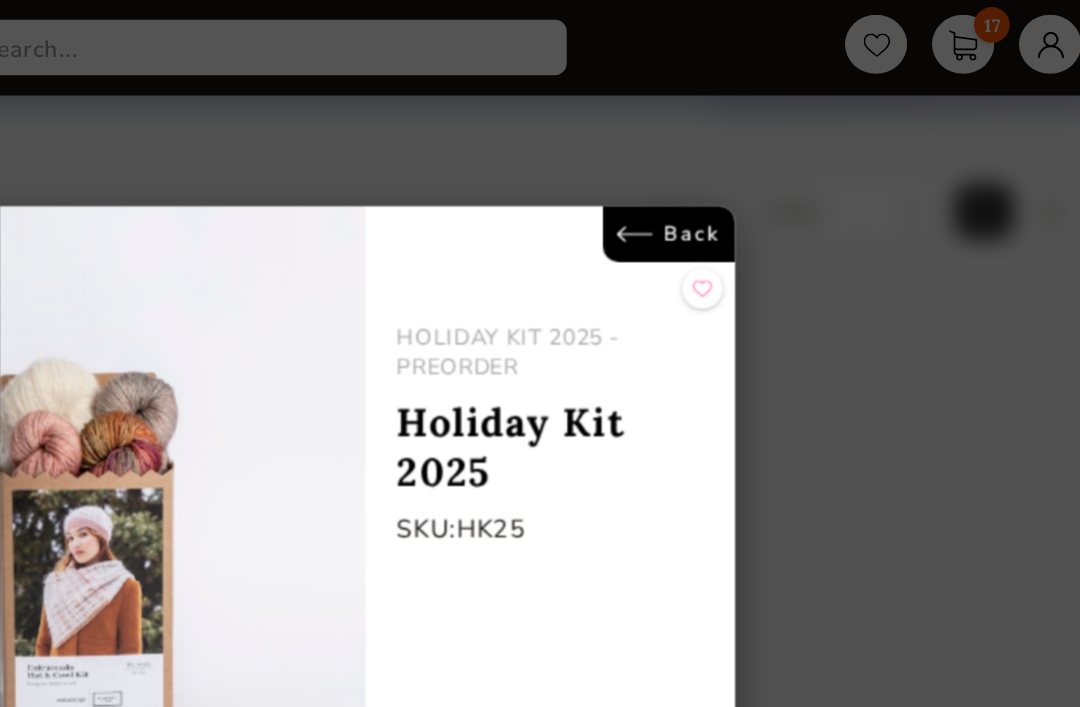 click on "Back" at bounding box center (794, 151) 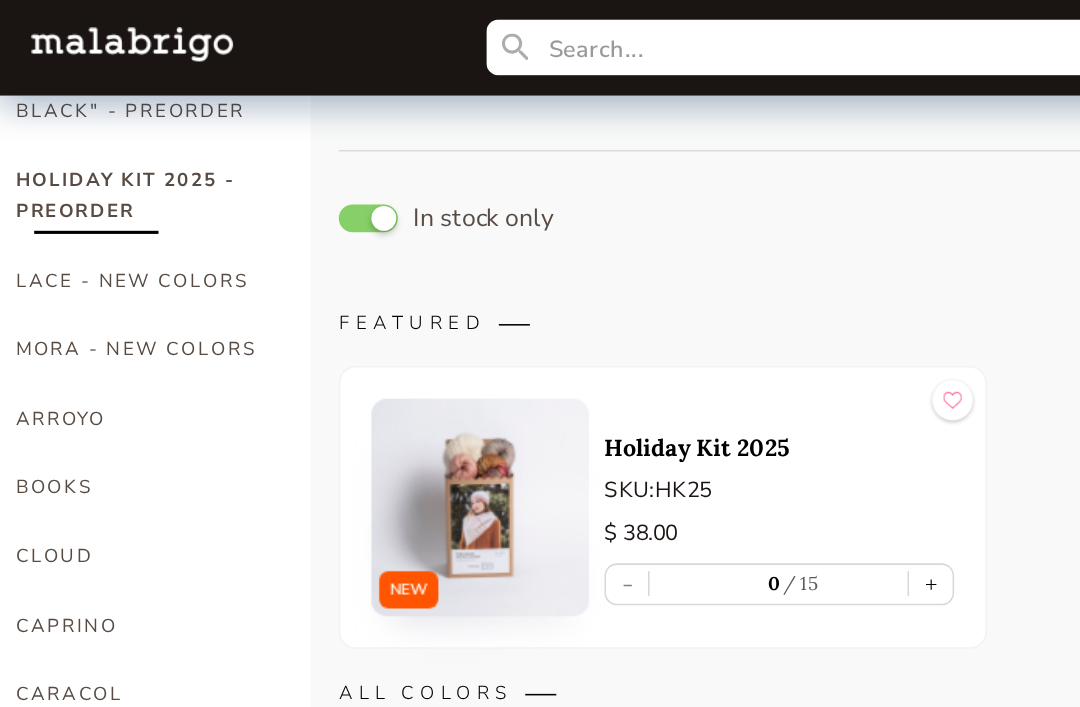 click on "MORA - NEW COLORS" at bounding box center (90, 225) 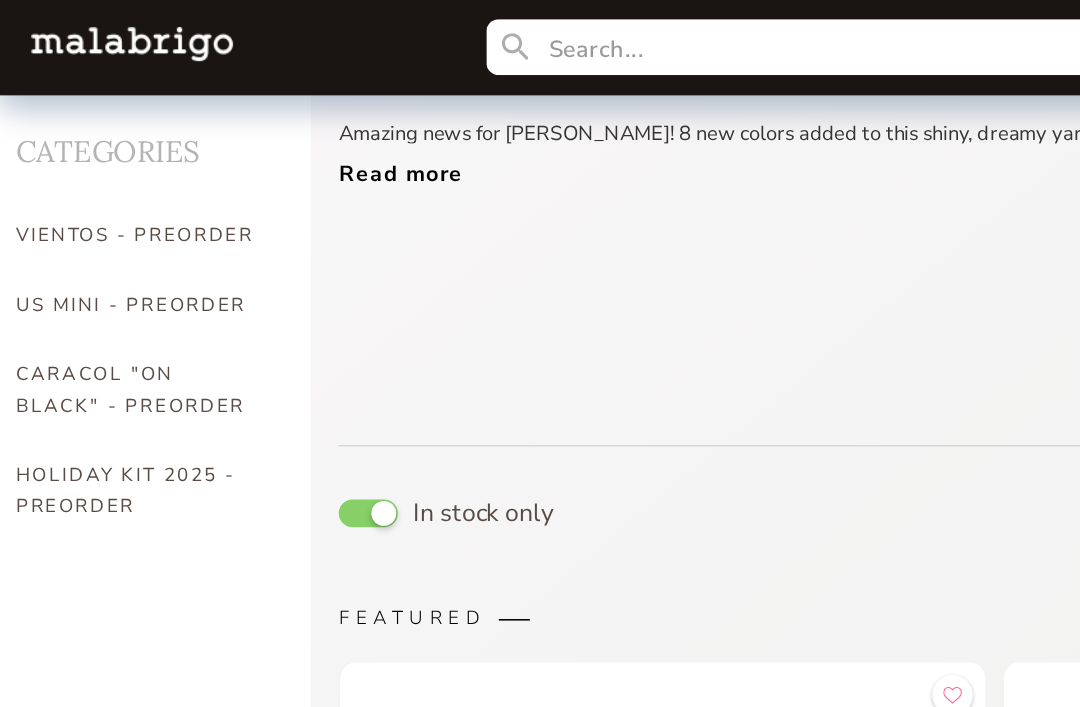 scroll, scrollTop: 0, scrollLeft: 0, axis: both 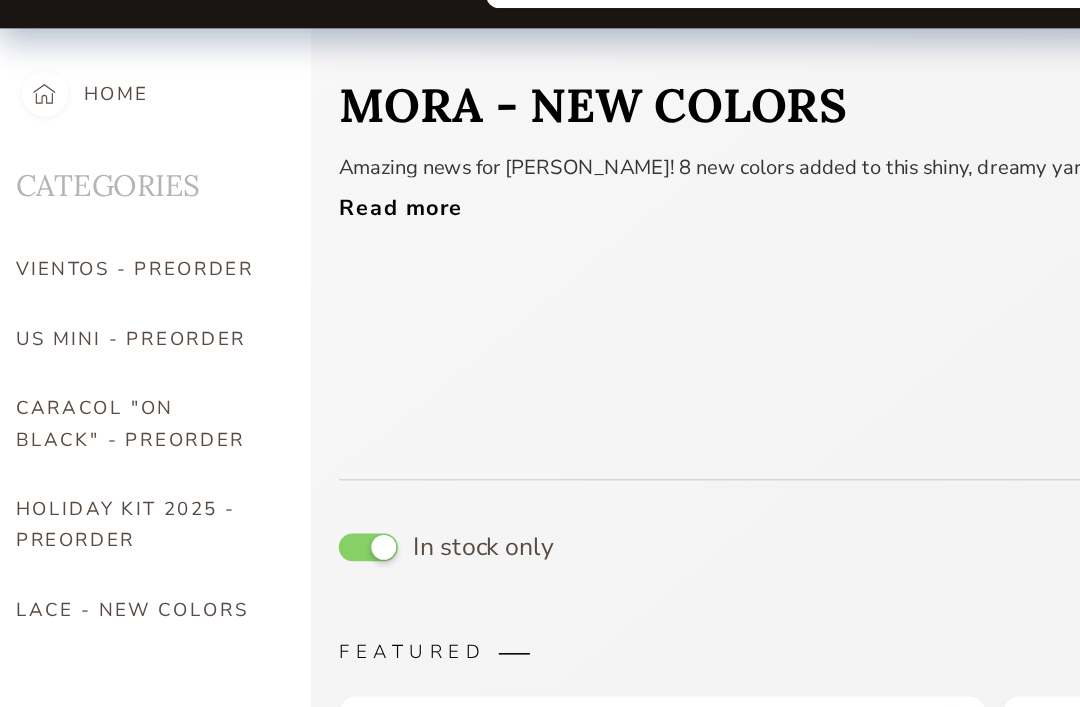 click on "Read more" at bounding box center (505, 172) 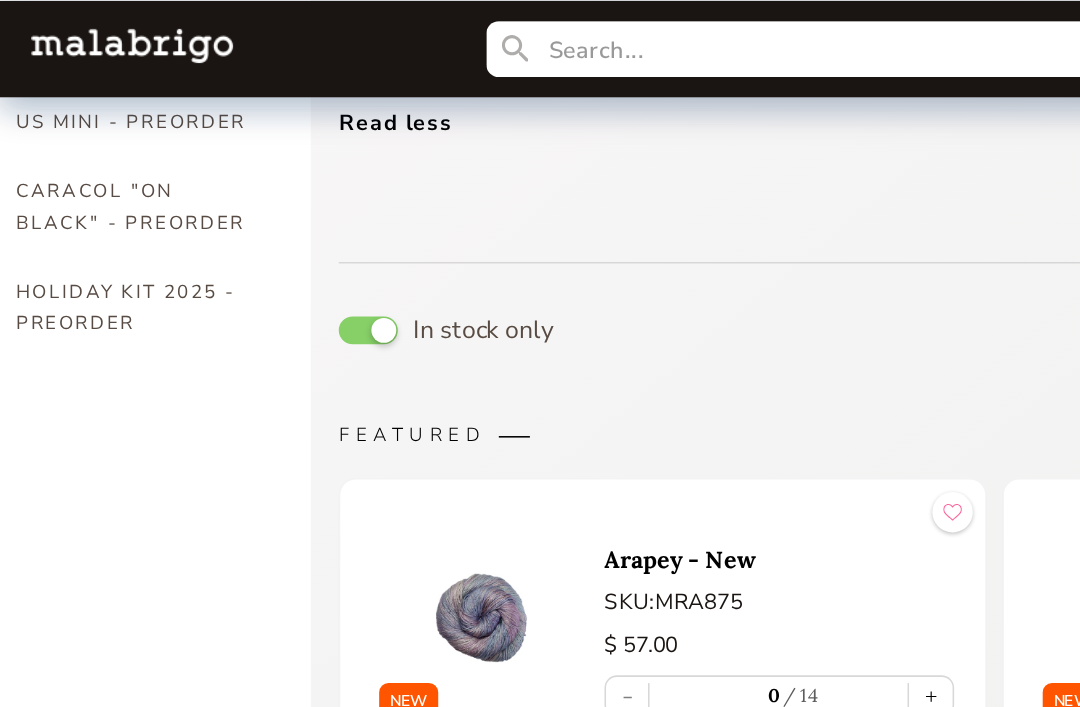 scroll, scrollTop: 0, scrollLeft: 0, axis: both 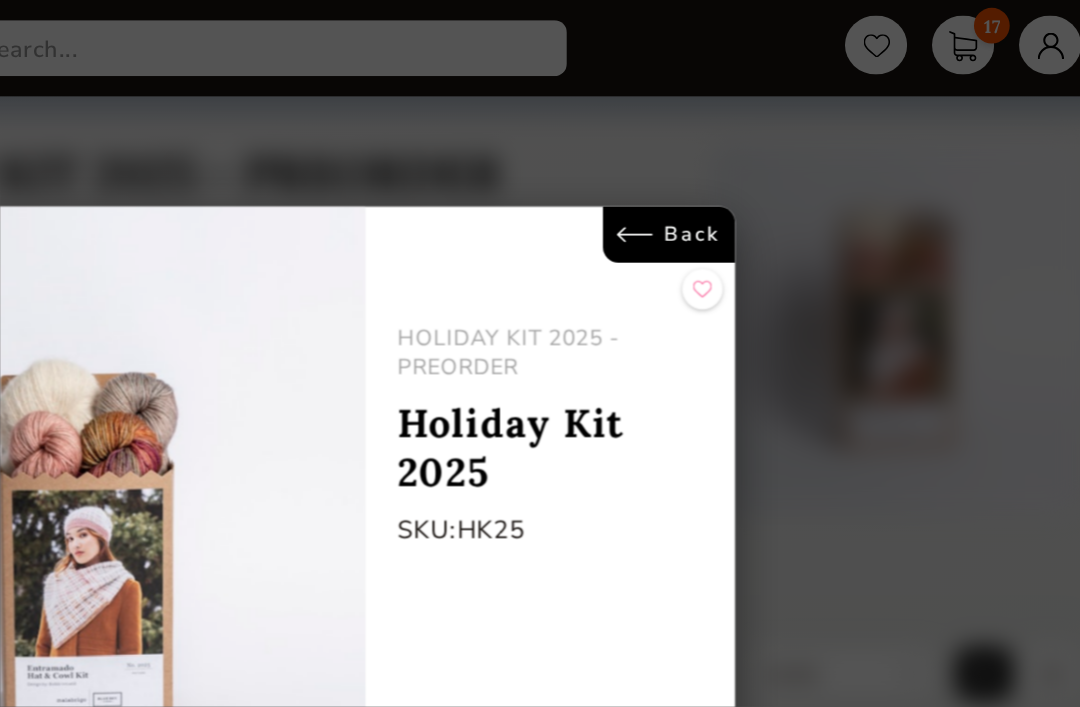 click on "Back" at bounding box center (794, 151) 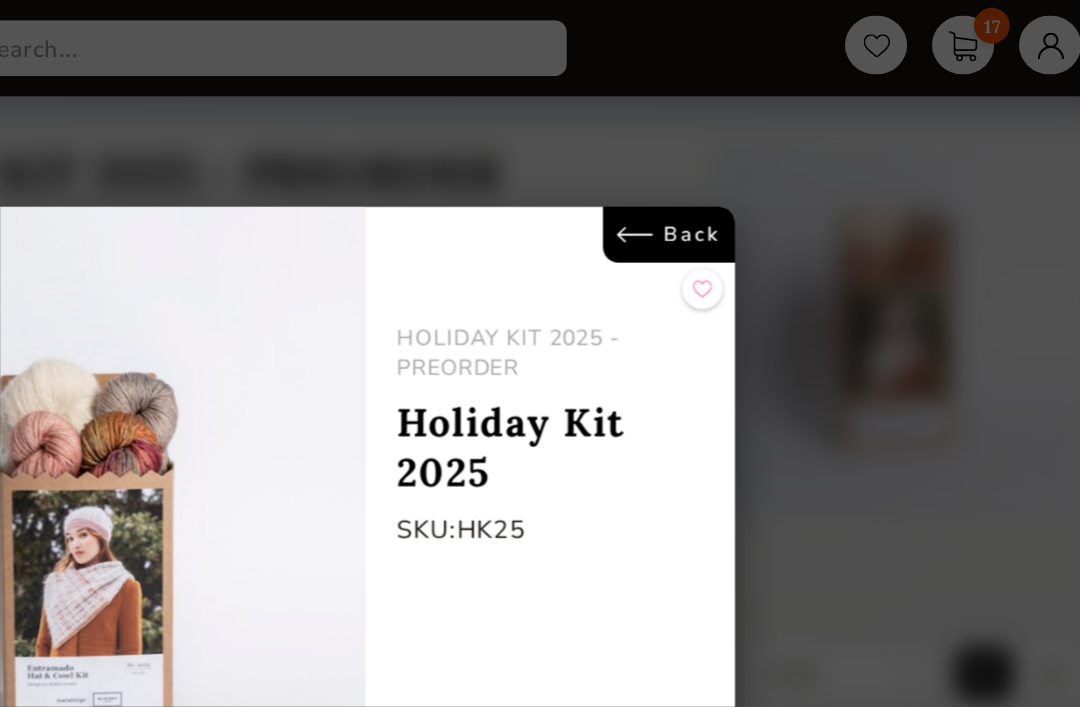 click on "Back" at bounding box center [794, 151] 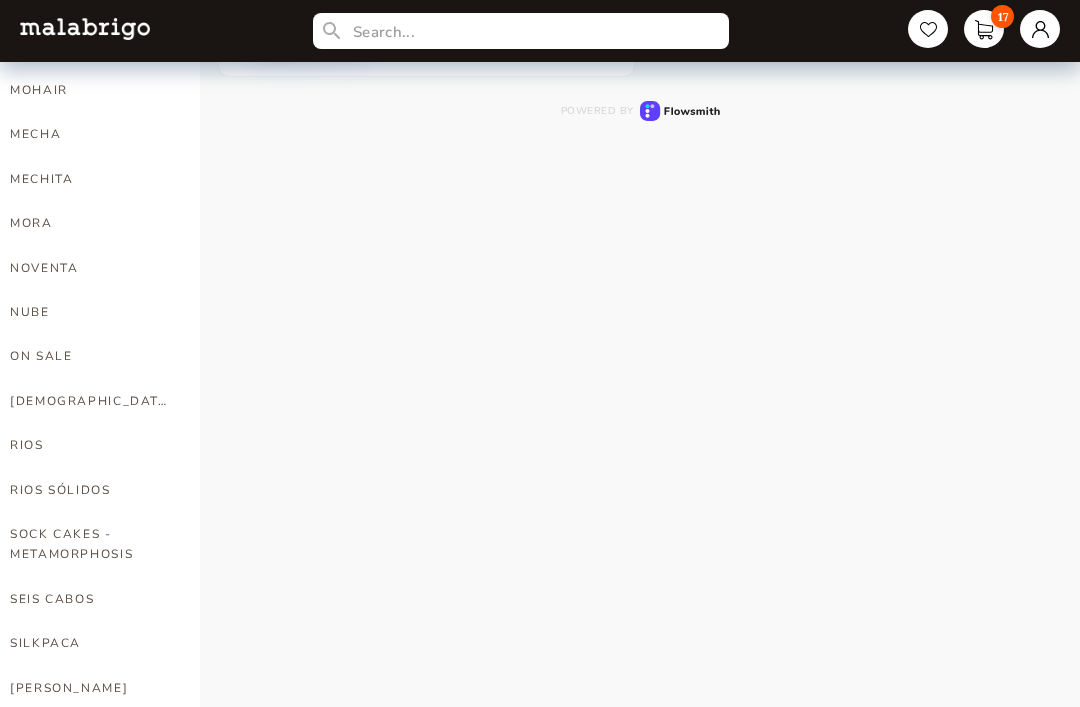 scroll, scrollTop: 835, scrollLeft: 0, axis: vertical 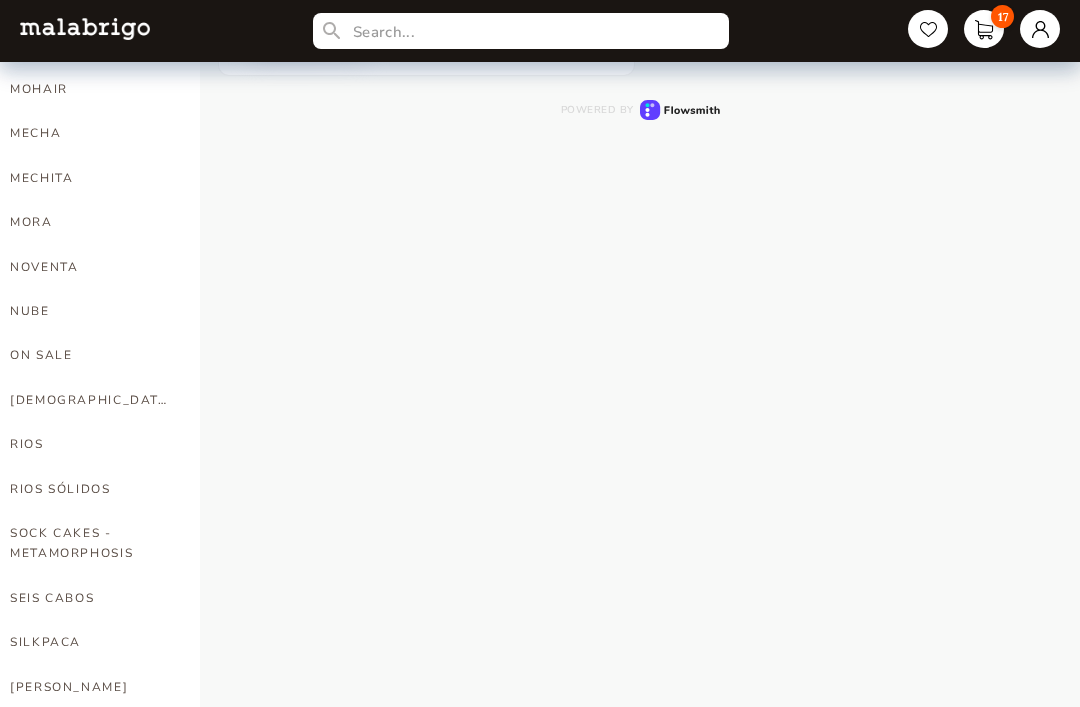 click on "MORA" at bounding box center (90, 222) 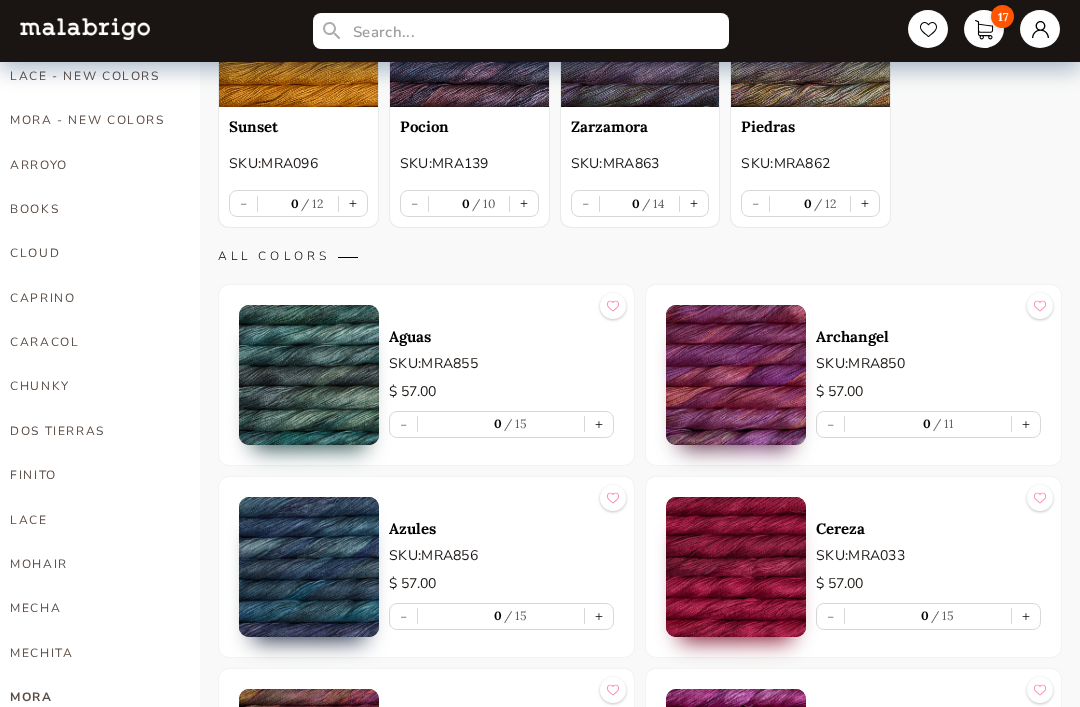 scroll, scrollTop: 0, scrollLeft: 0, axis: both 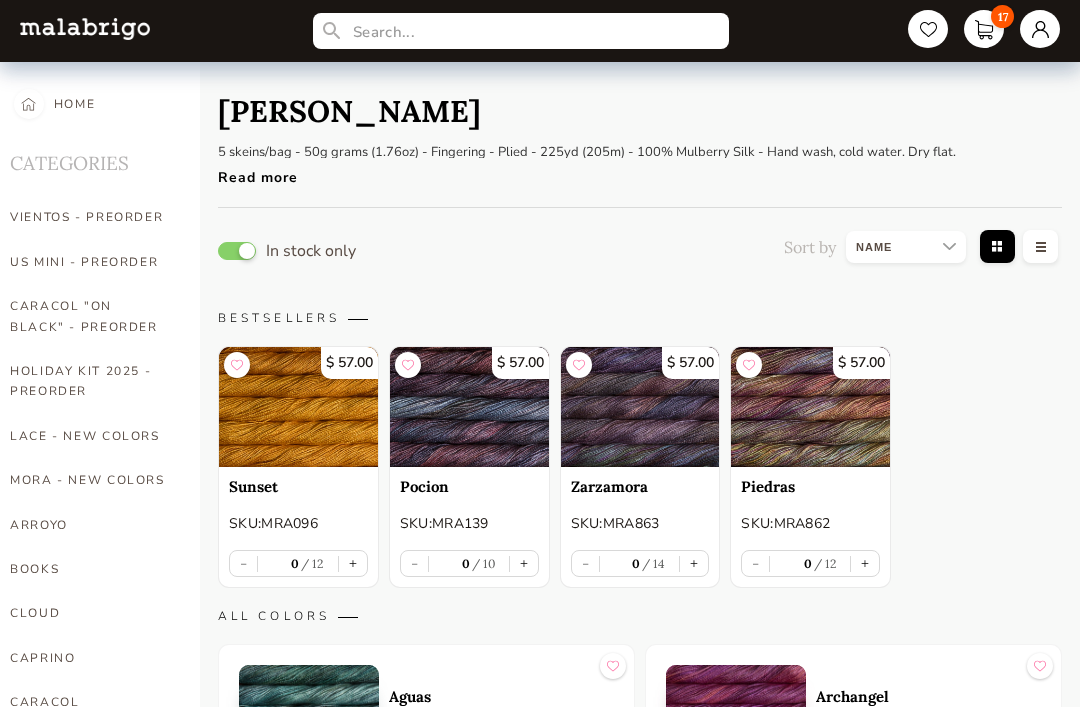 click at bounding box center [906, 247] 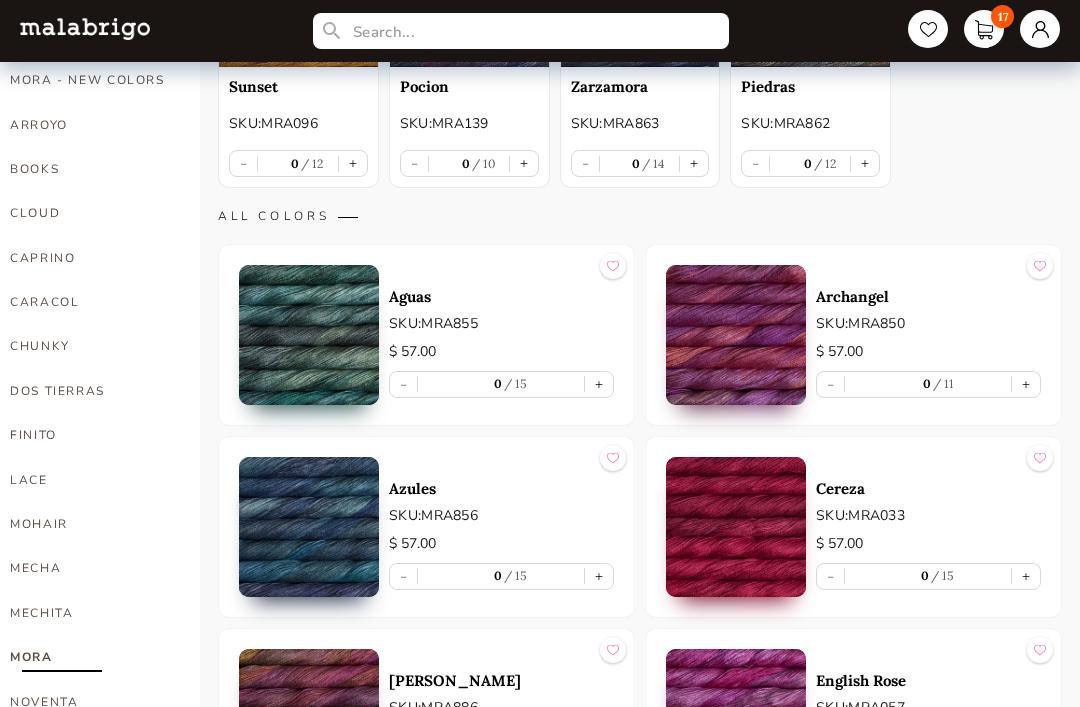 scroll, scrollTop: 400, scrollLeft: 0, axis: vertical 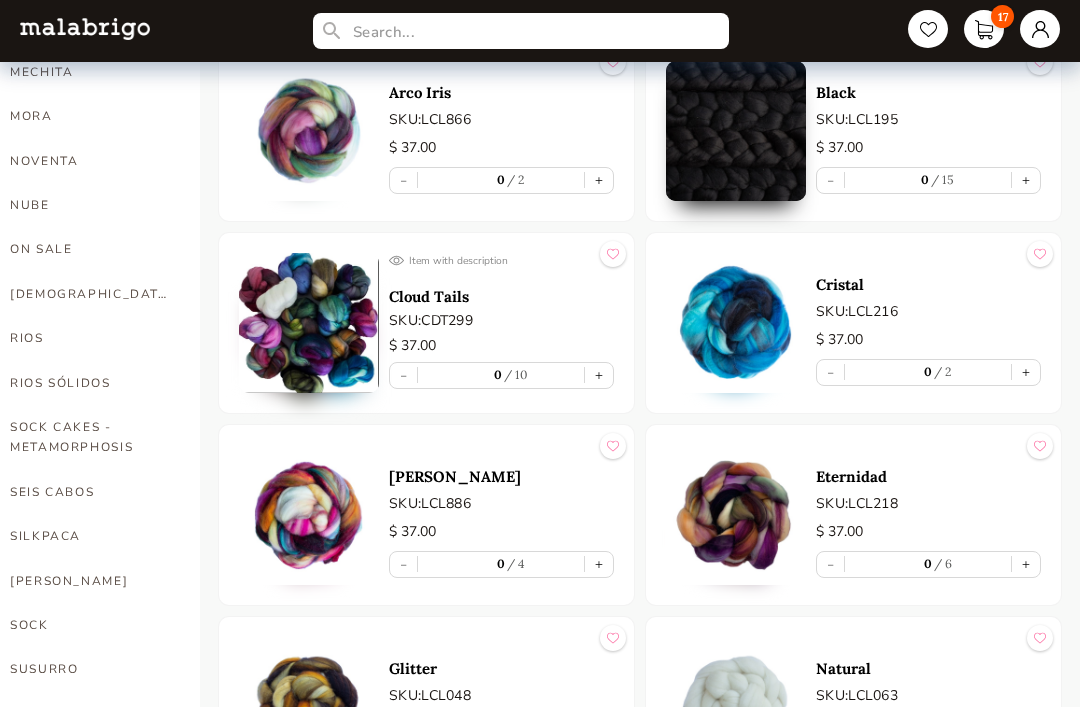 click on "[DEMOGRAPHIC_DATA]" at bounding box center (90, 294) 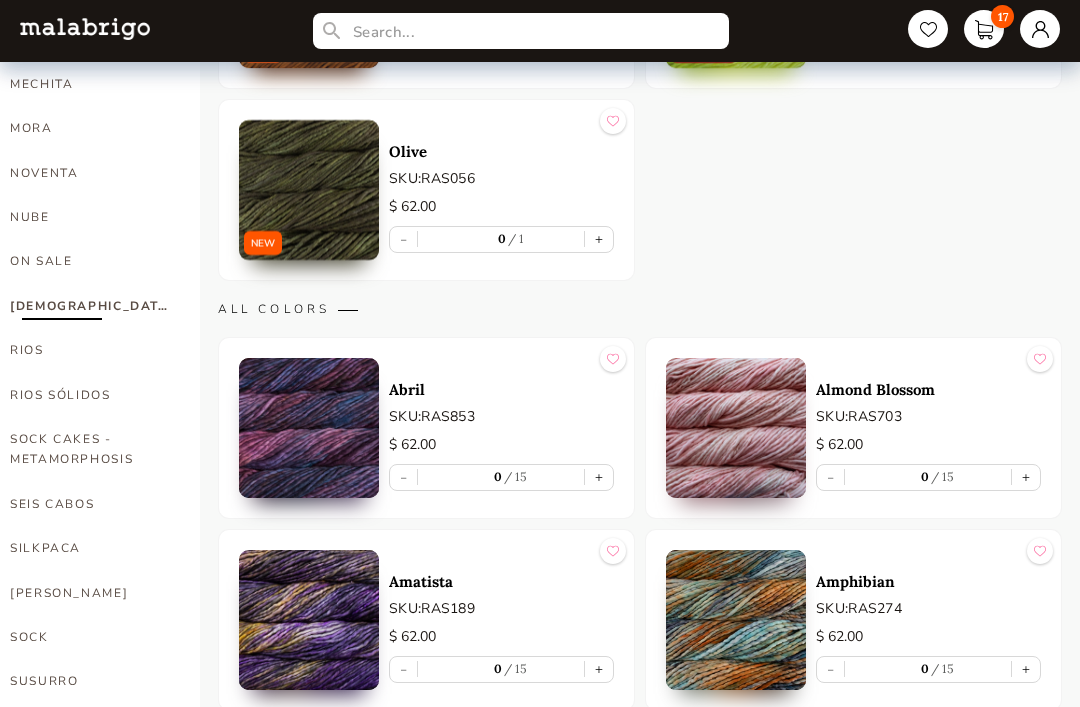 scroll, scrollTop: 929, scrollLeft: 0, axis: vertical 